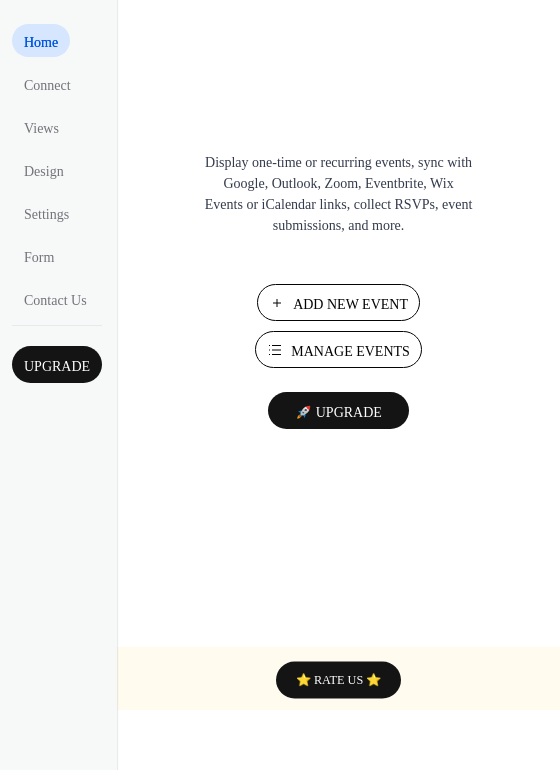 scroll, scrollTop: 0, scrollLeft: 0, axis: both 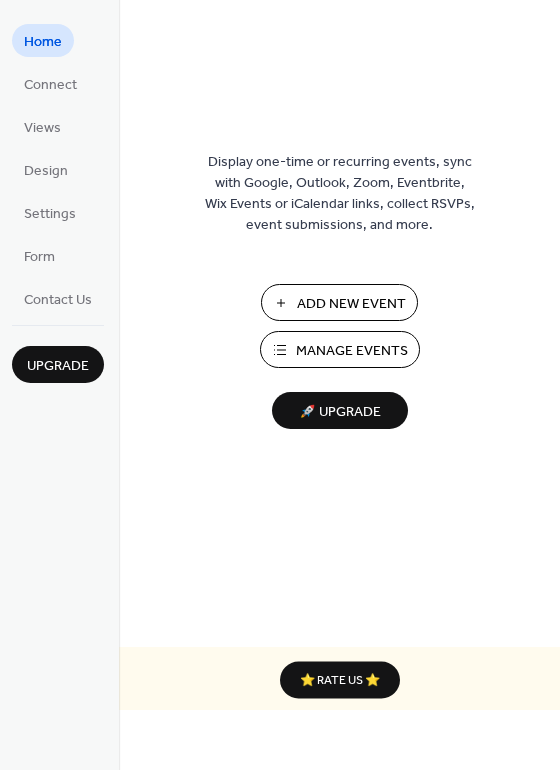 click on "Display one-time or recurring events, sync with Google, Outlook, Zoom, Eventbrite, Wix Events or iCalendar links, collect RSVPs, event submissions, and more. Add New Event Manage Events 🚀 Upgrade ⭐ Rate us ⭐" at bounding box center [339, 385] 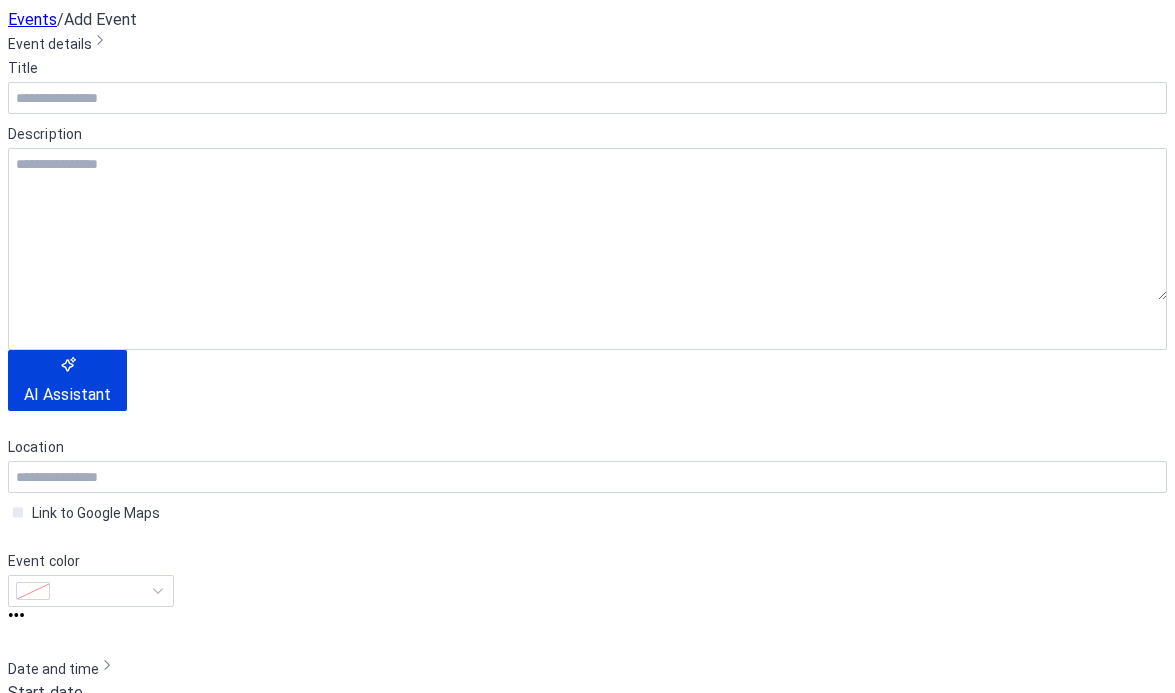 scroll, scrollTop: 0, scrollLeft: 0, axis: both 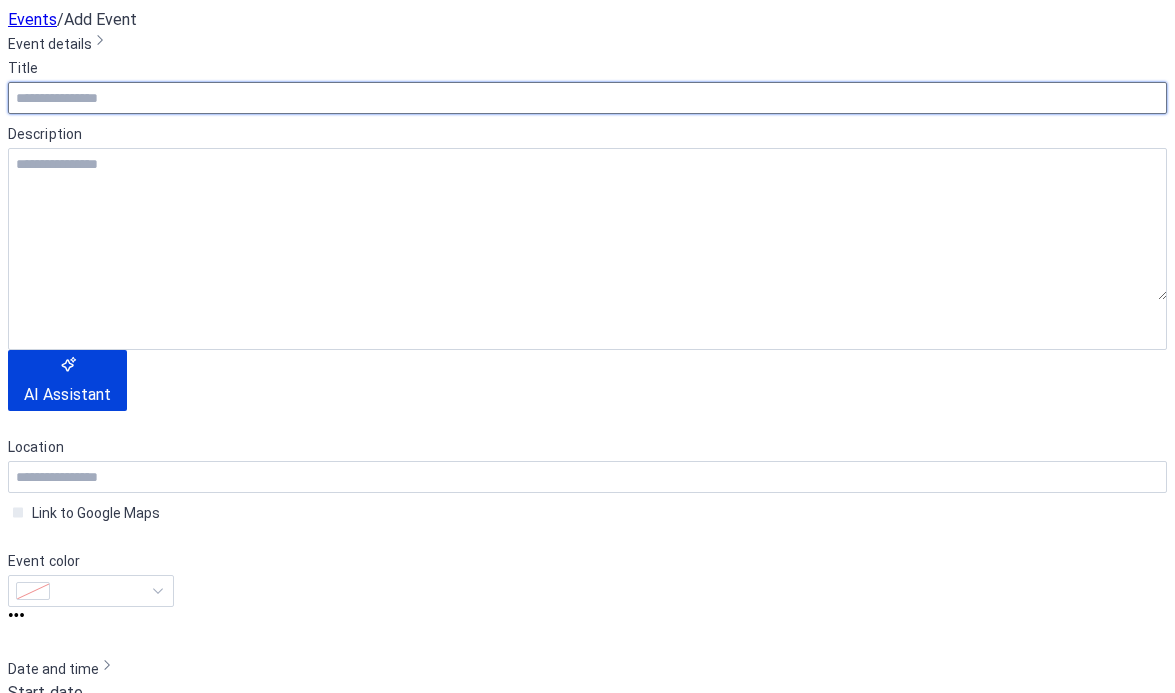 click at bounding box center [587, 98] 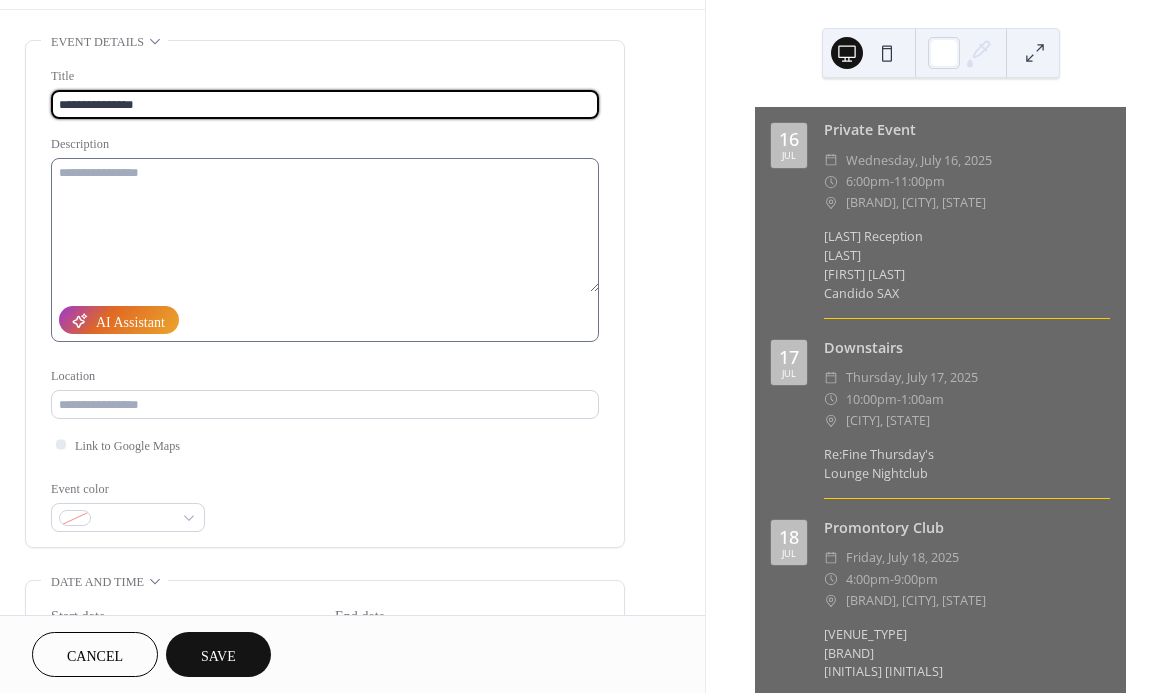 type on "**********" 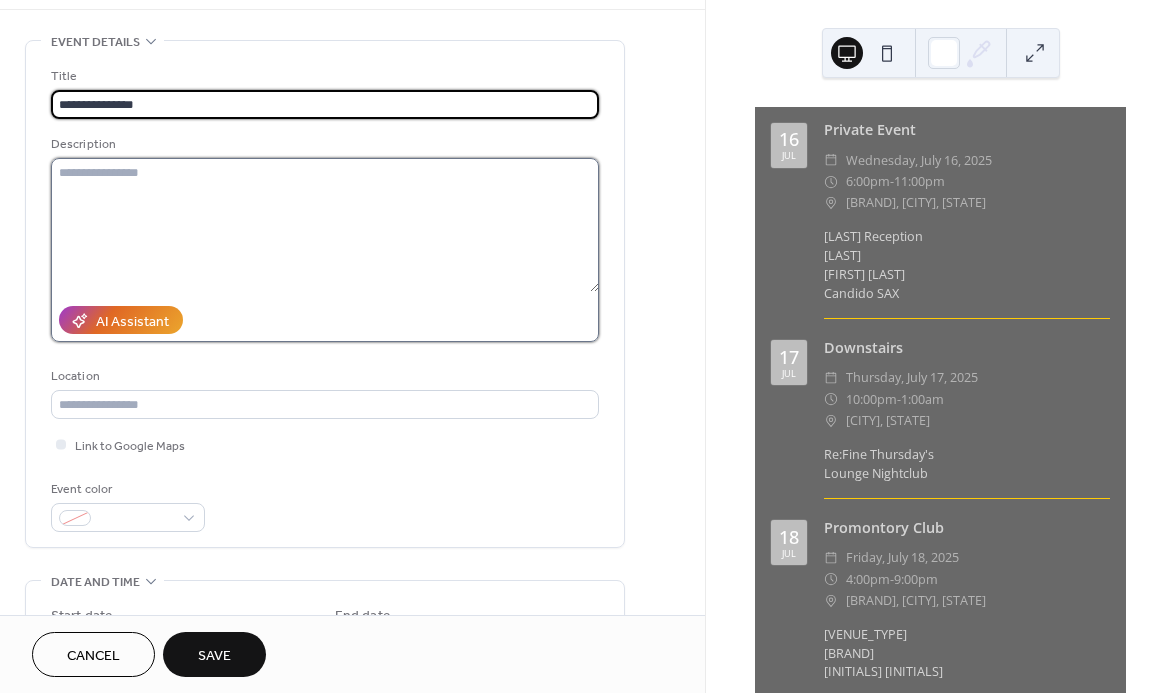 click at bounding box center [325, 225] 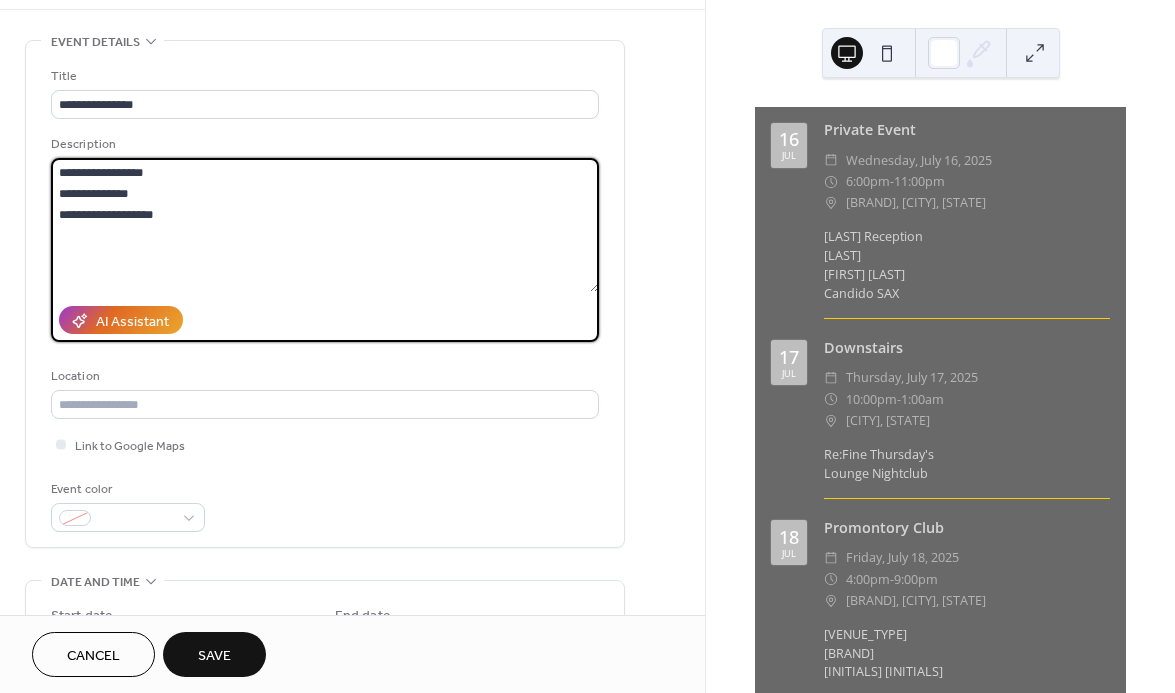 scroll, scrollTop: 147, scrollLeft: 0, axis: vertical 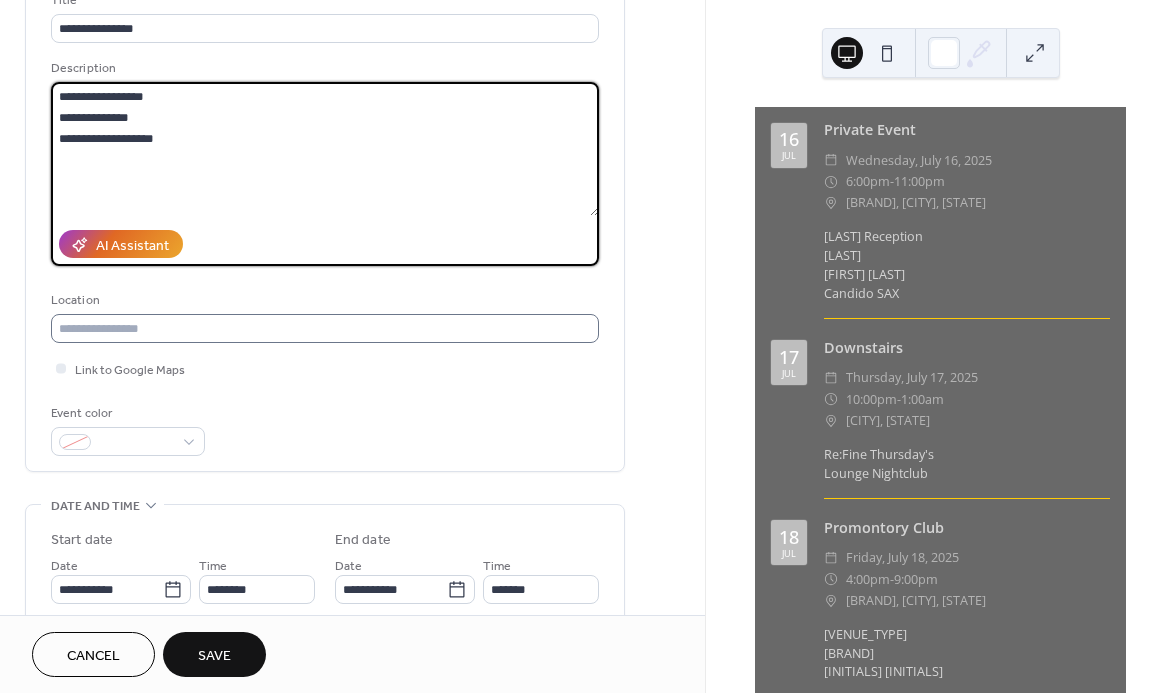 type on "**********" 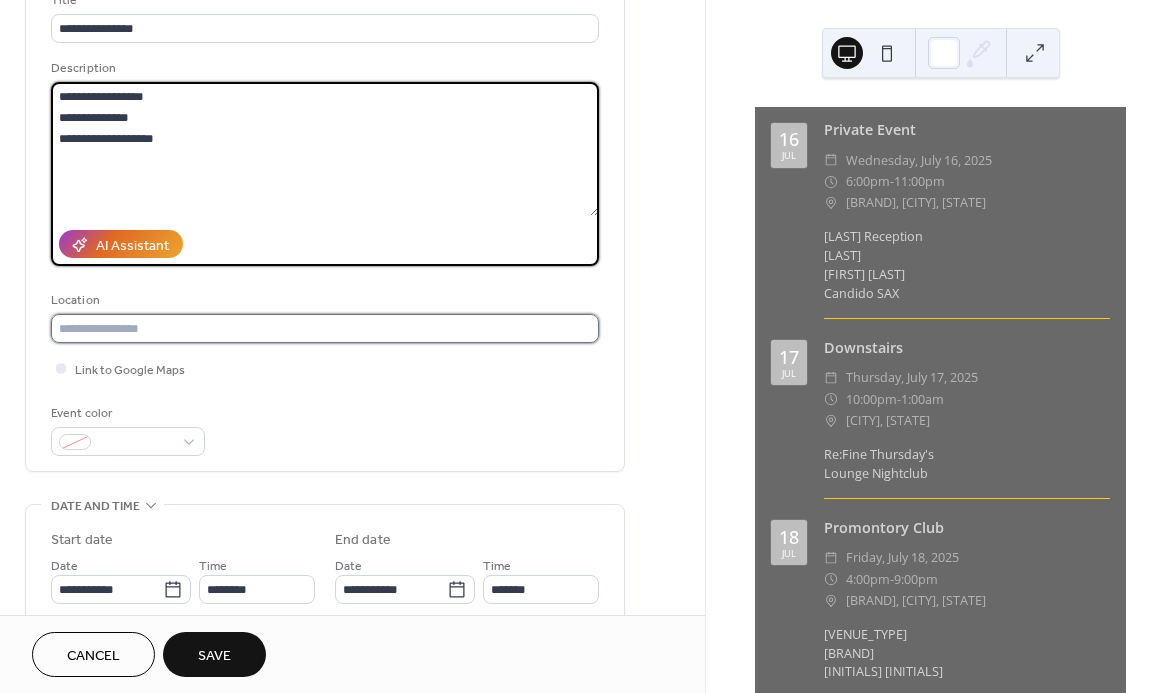 click at bounding box center [325, 328] 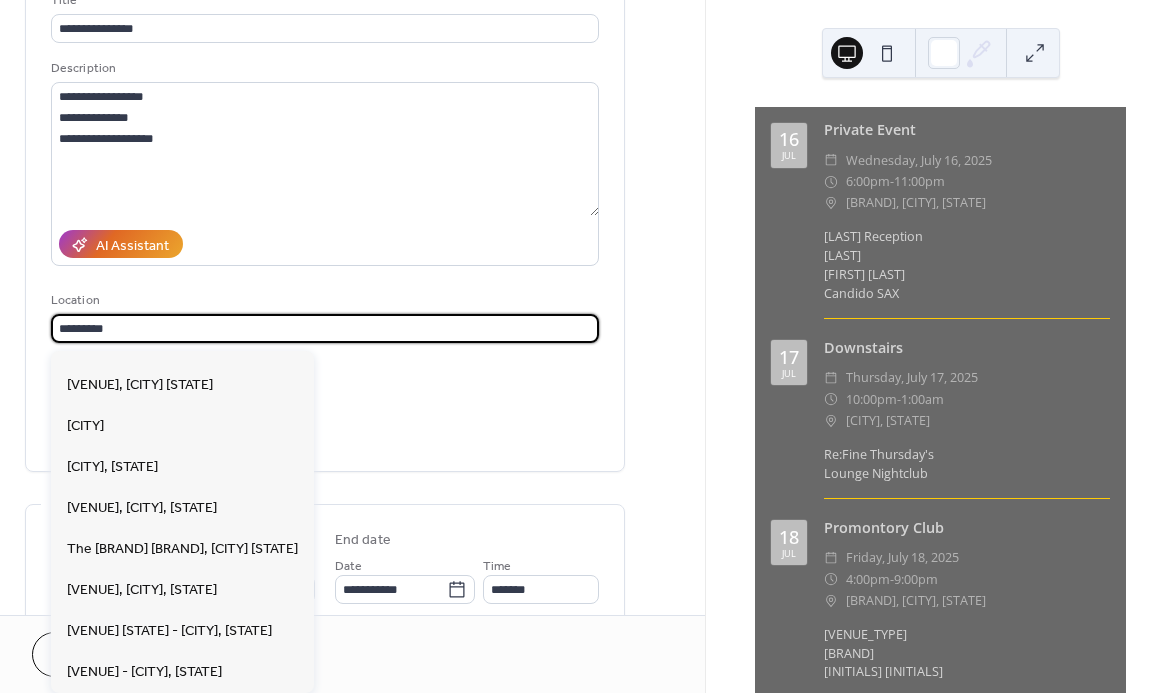 scroll, scrollTop: 396, scrollLeft: 0, axis: vertical 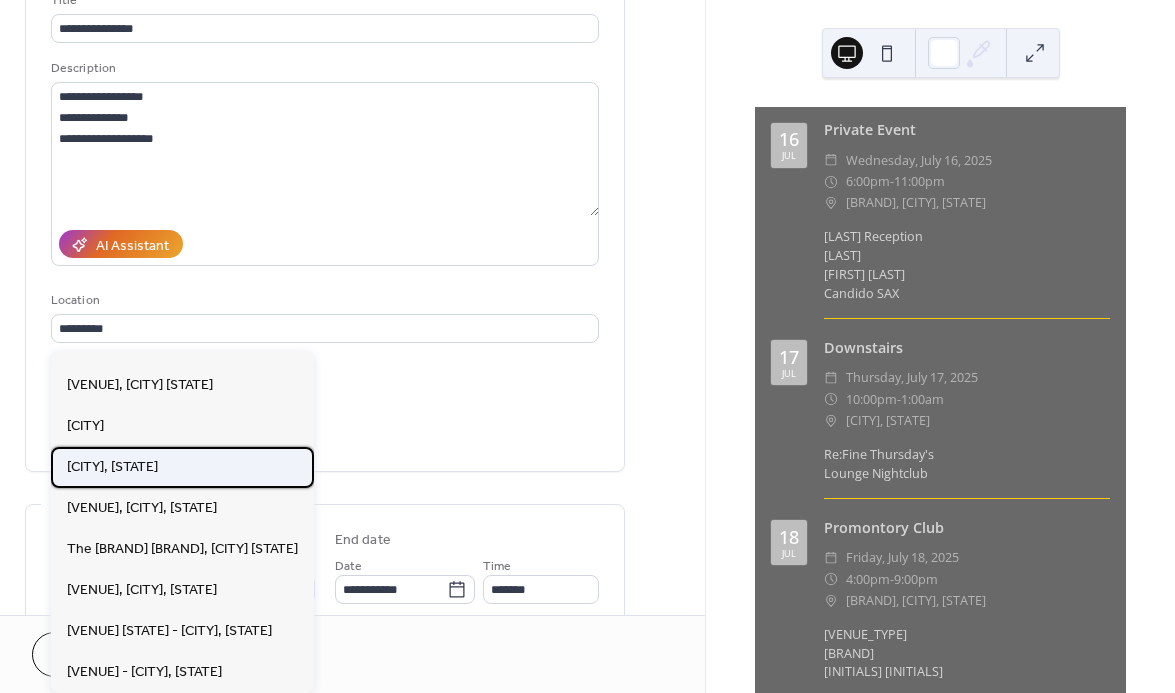 click on "[CITY], [STATE]" at bounding box center (112, 467) 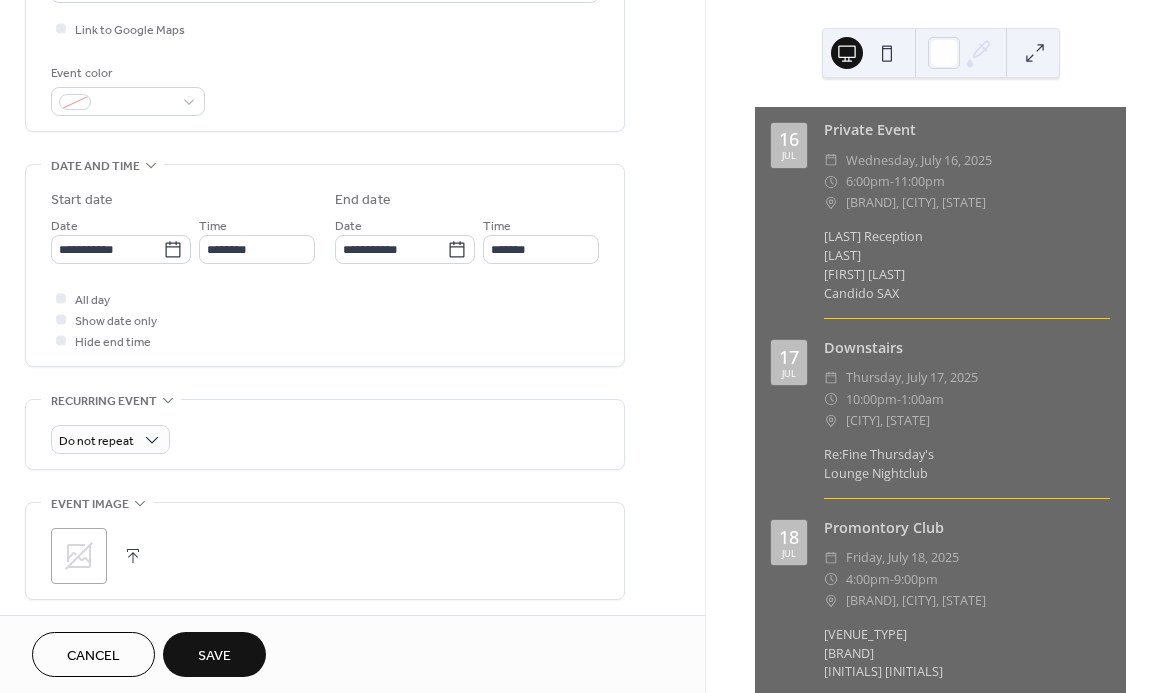 scroll, scrollTop: 524, scrollLeft: 0, axis: vertical 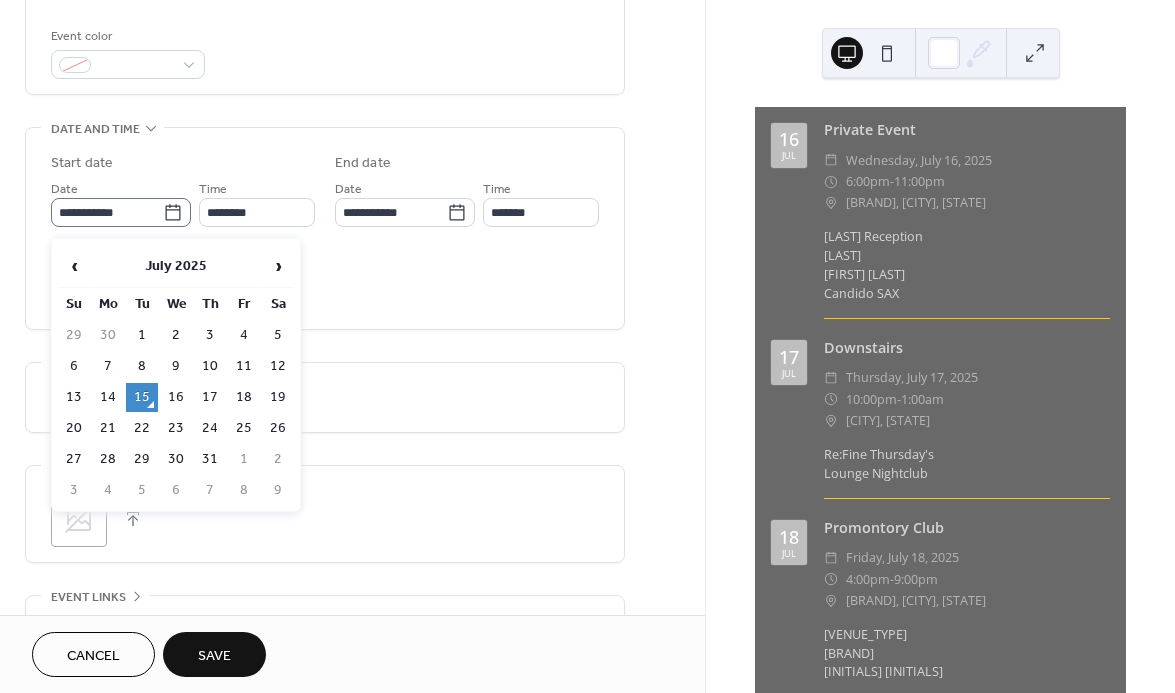 click 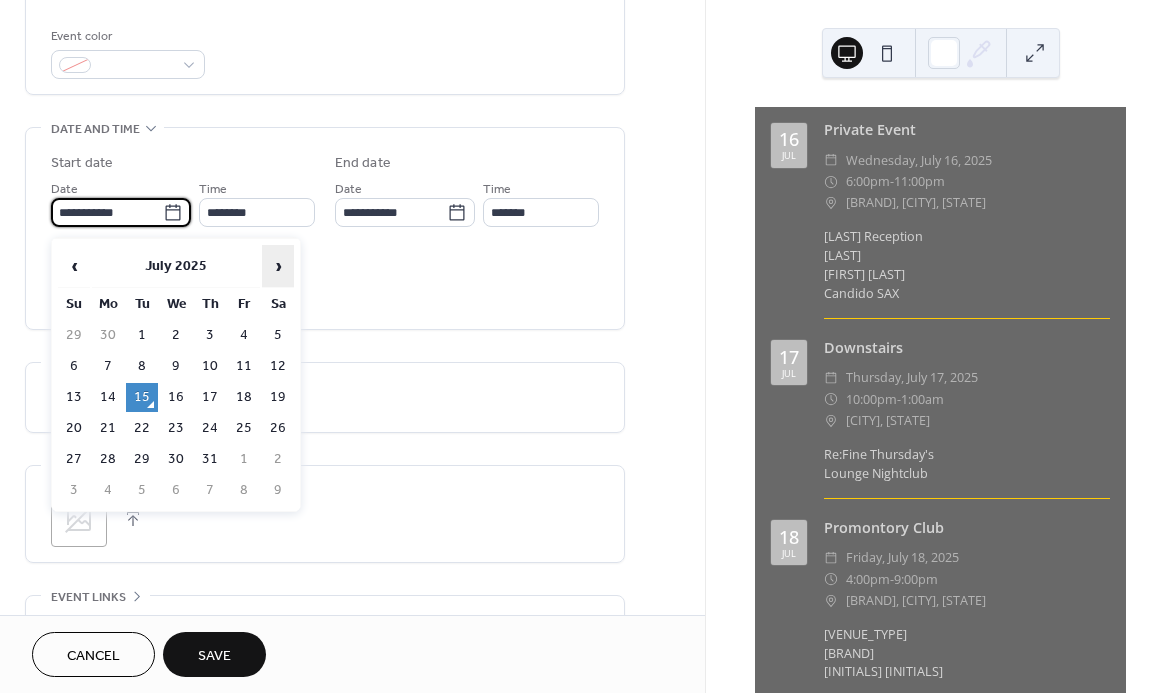 click on "›" at bounding box center (278, 266) 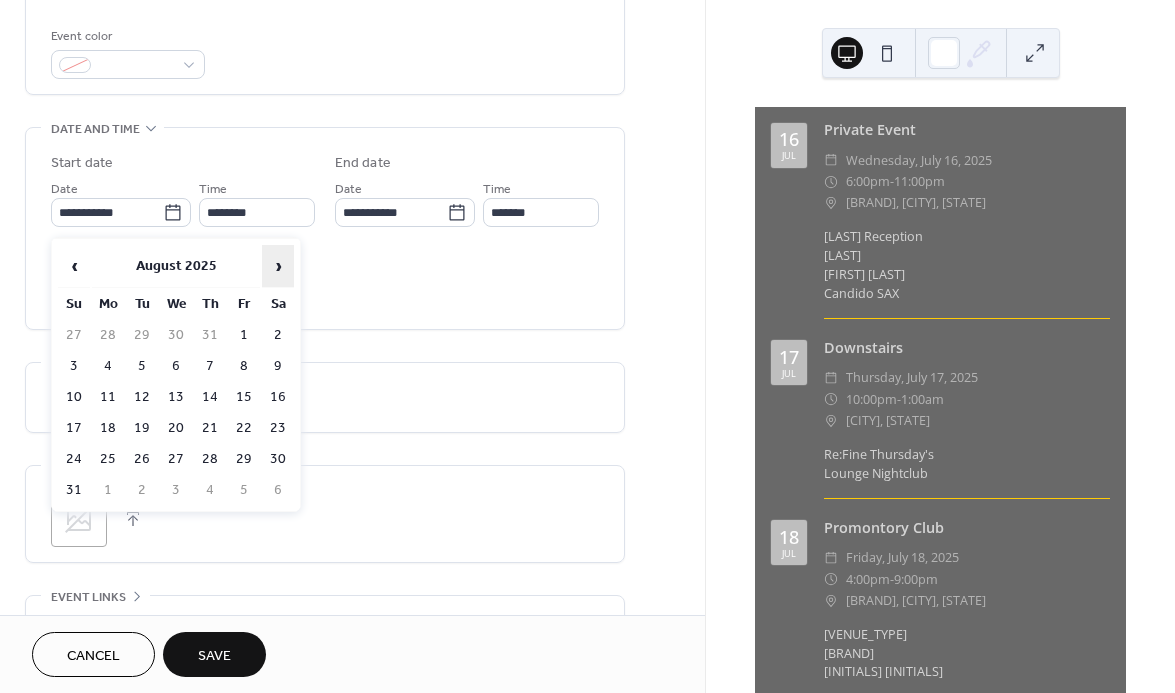 click on "›" at bounding box center [278, 266] 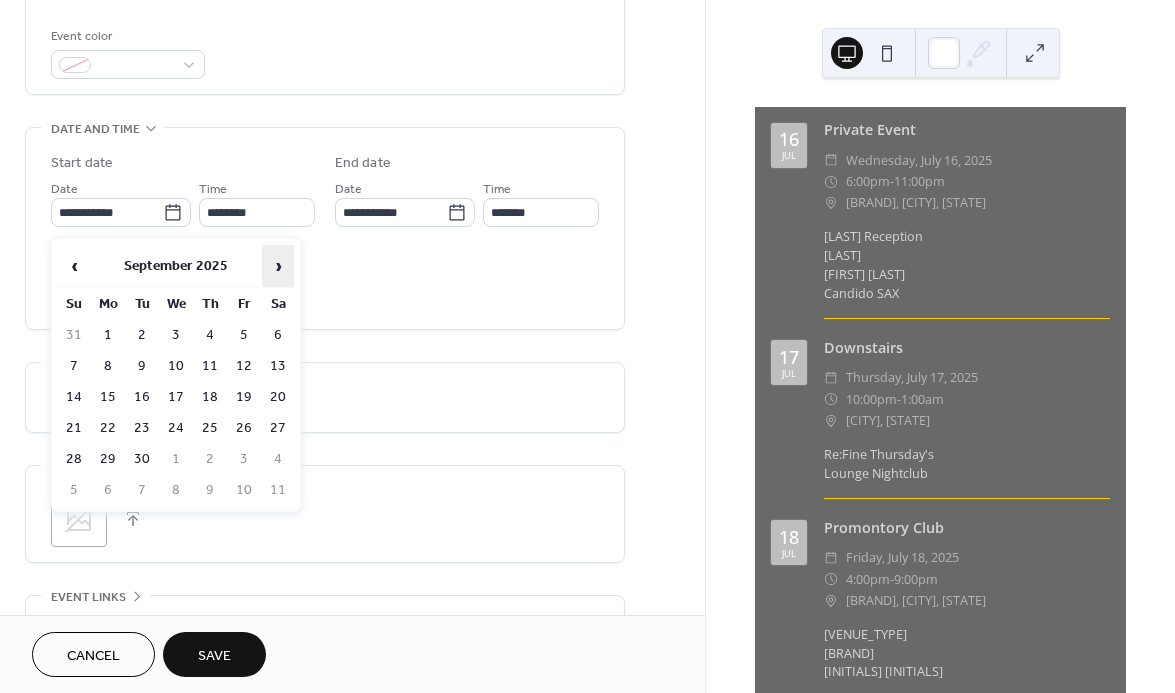 click on "›" at bounding box center (278, 266) 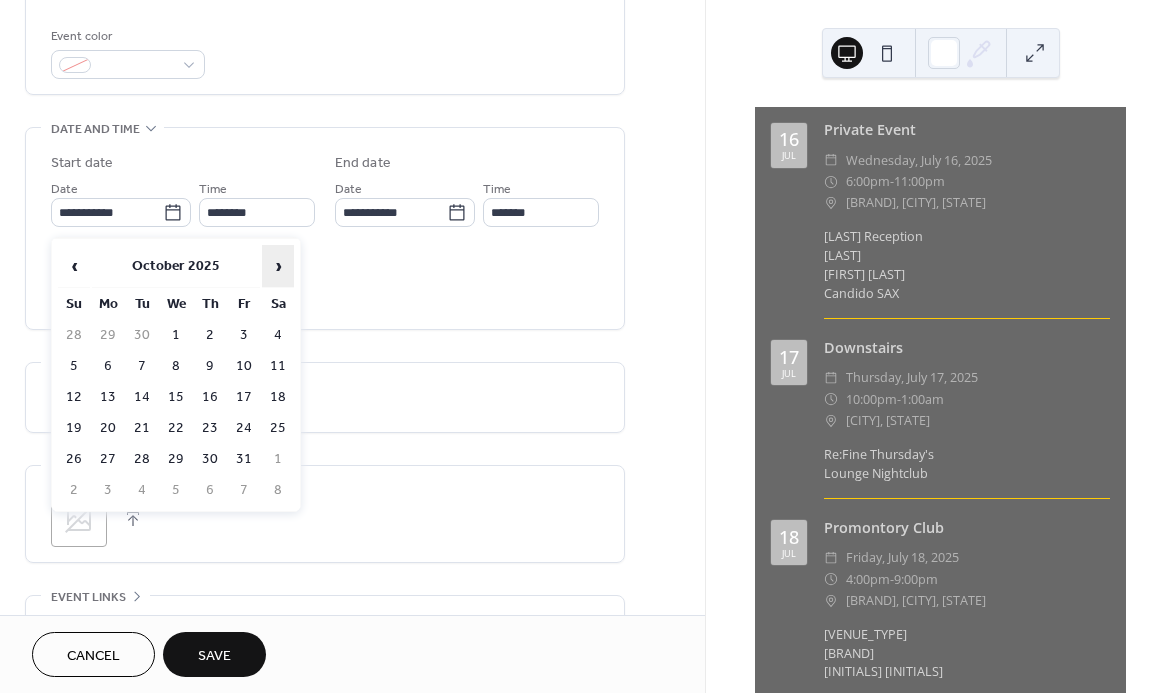 click on "›" at bounding box center (278, 266) 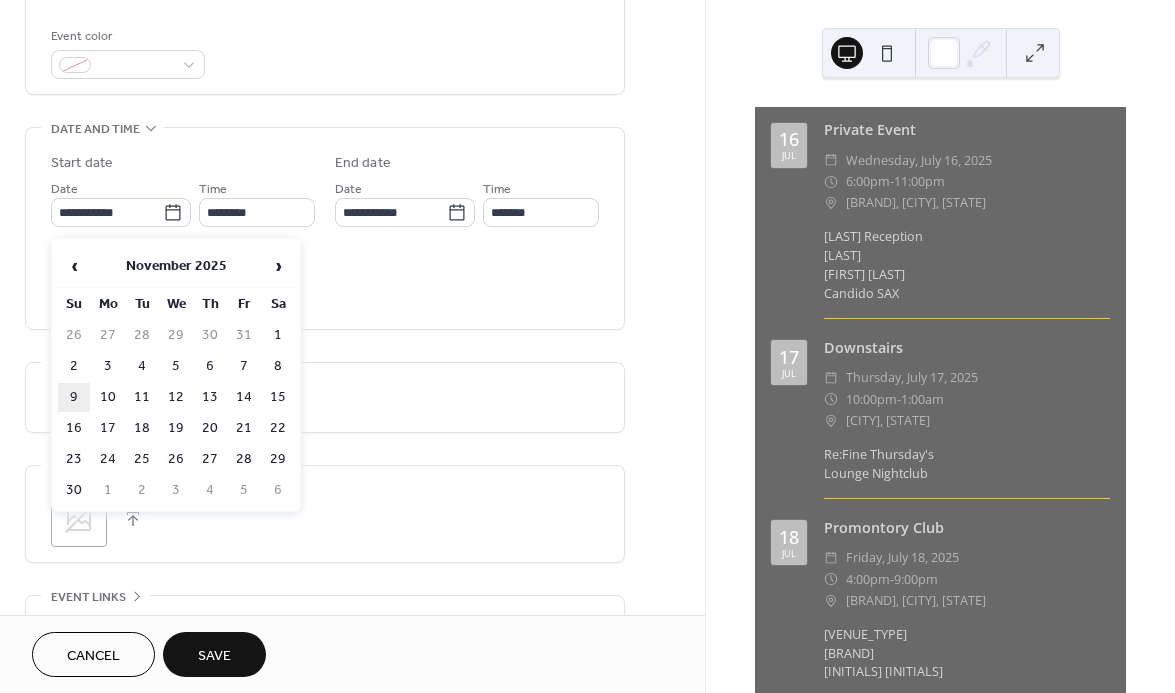 click on "9" at bounding box center (74, 397) 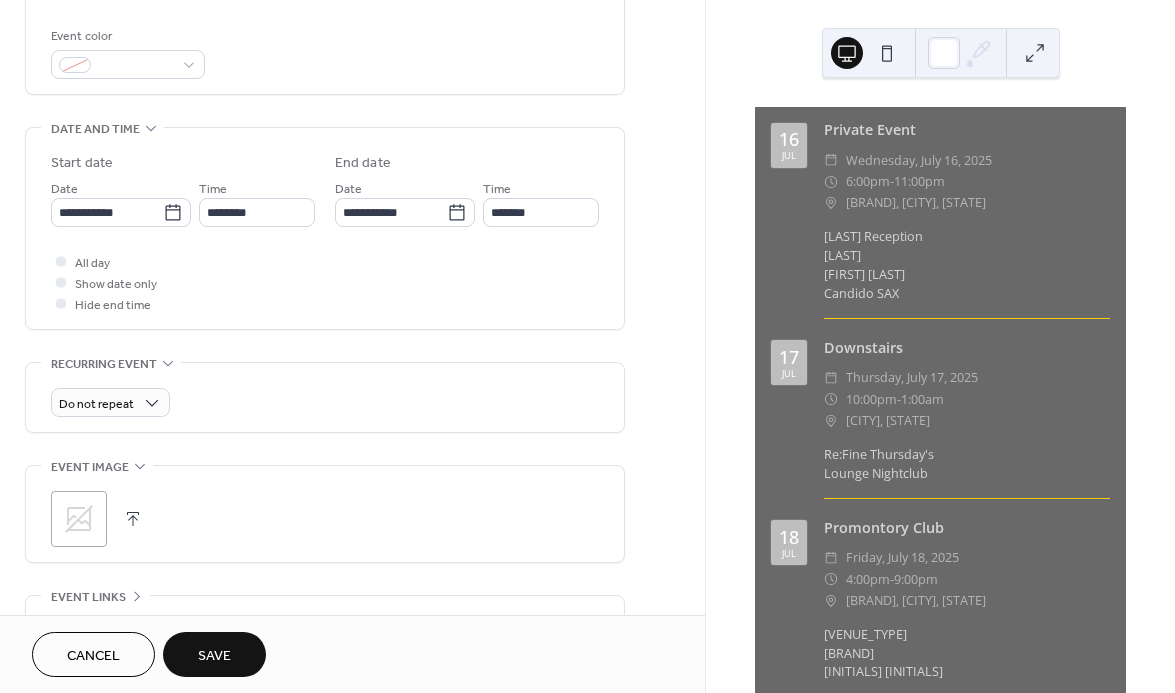 type on "**********" 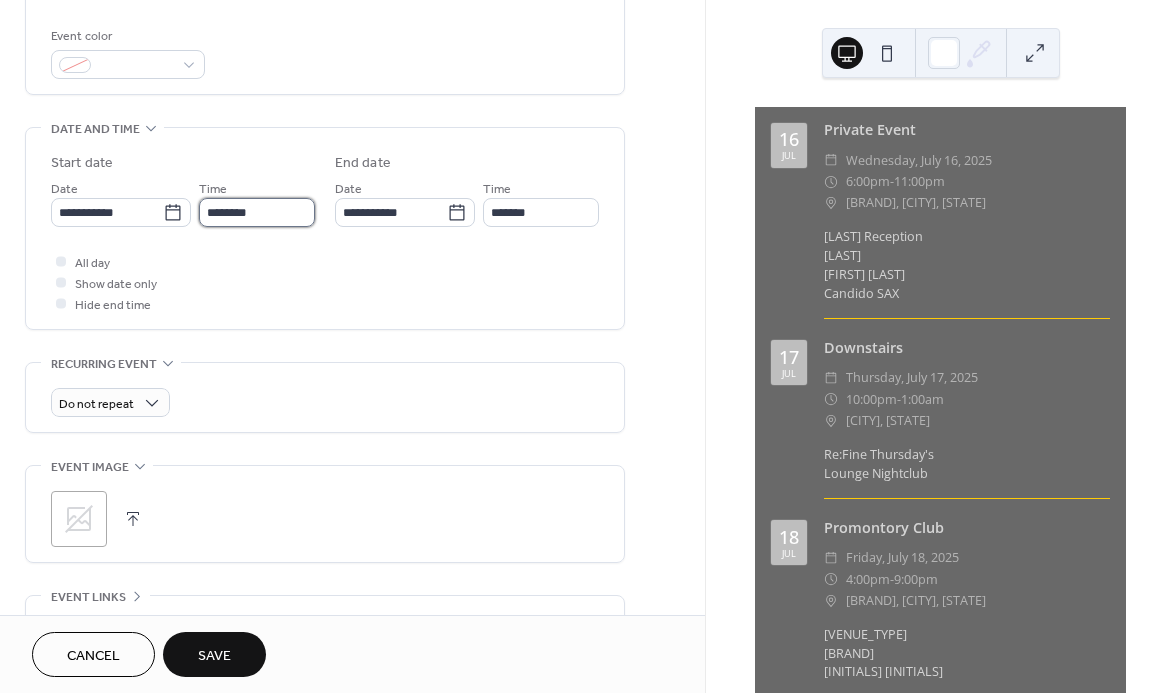 click on "********" at bounding box center [257, 212] 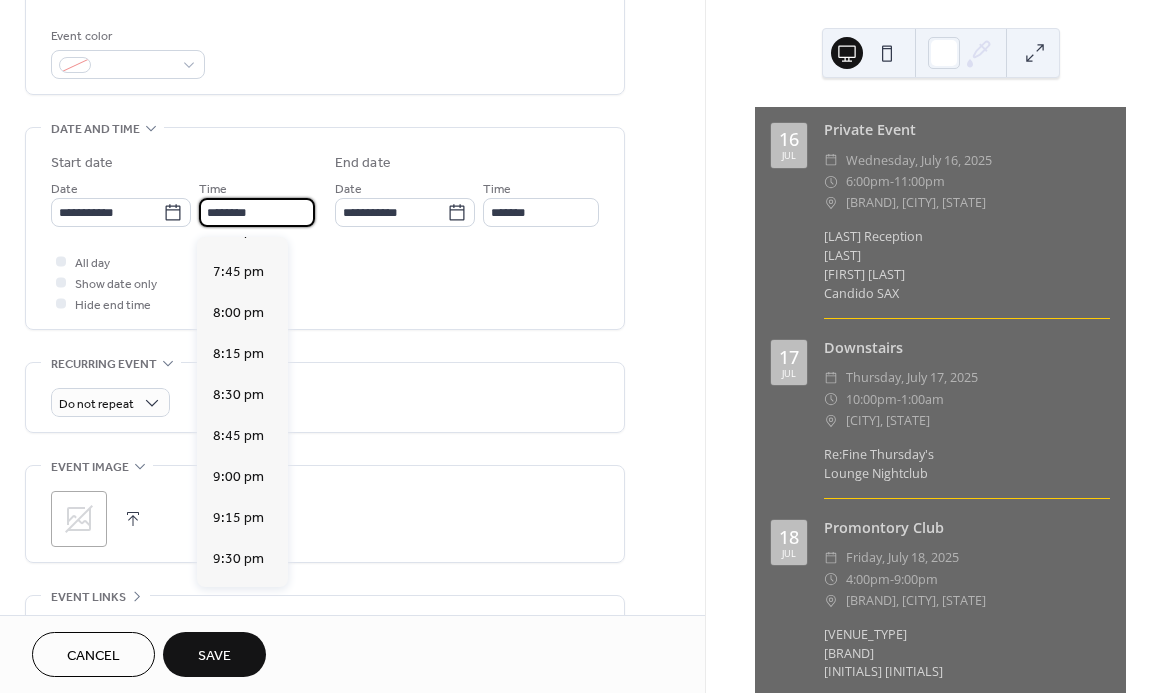 scroll, scrollTop: 3246, scrollLeft: 0, axis: vertical 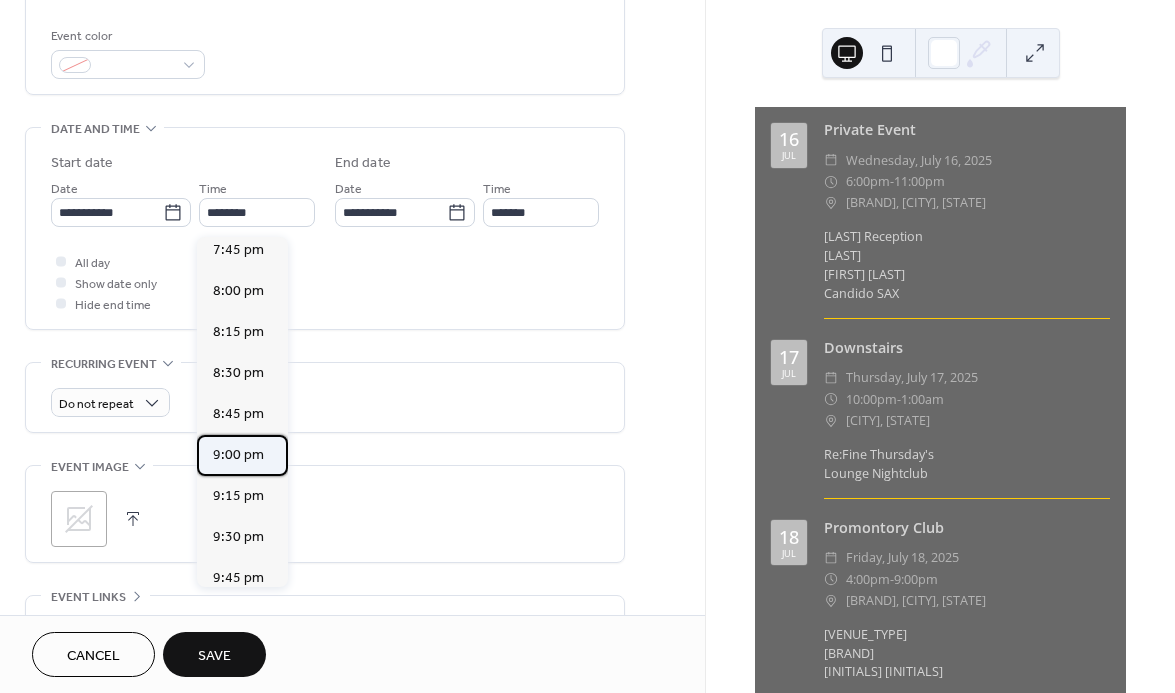 click on "9:00 pm" at bounding box center [238, 455] 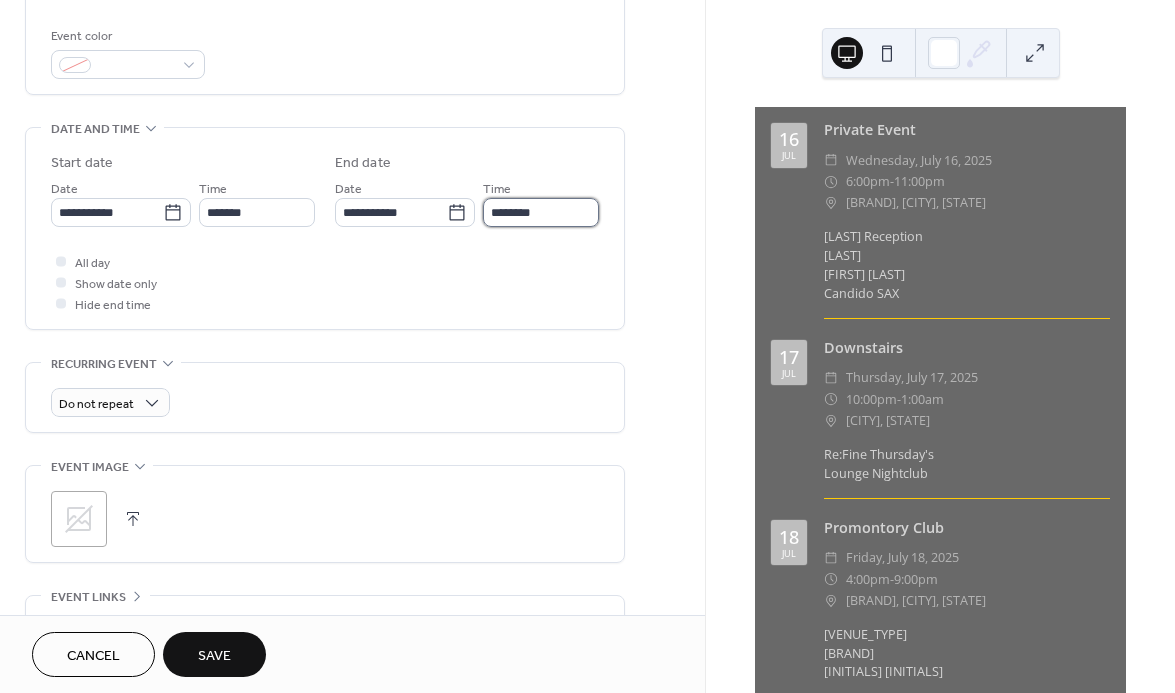 click on "********" at bounding box center [541, 212] 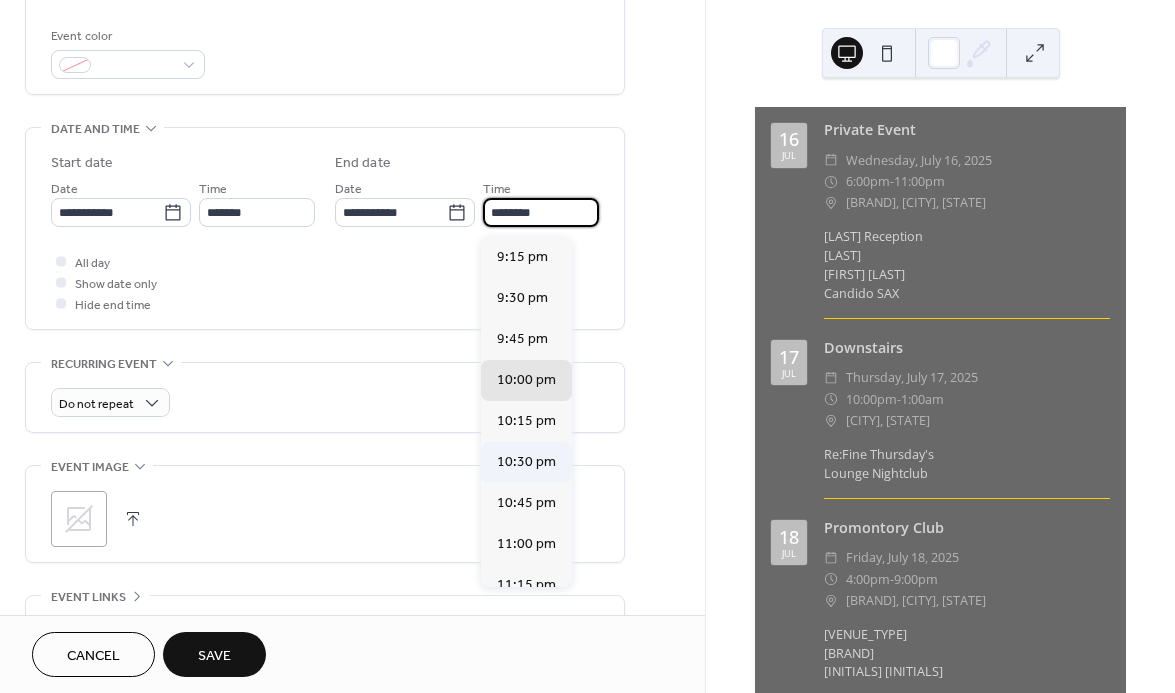scroll, scrollTop: 79, scrollLeft: 0, axis: vertical 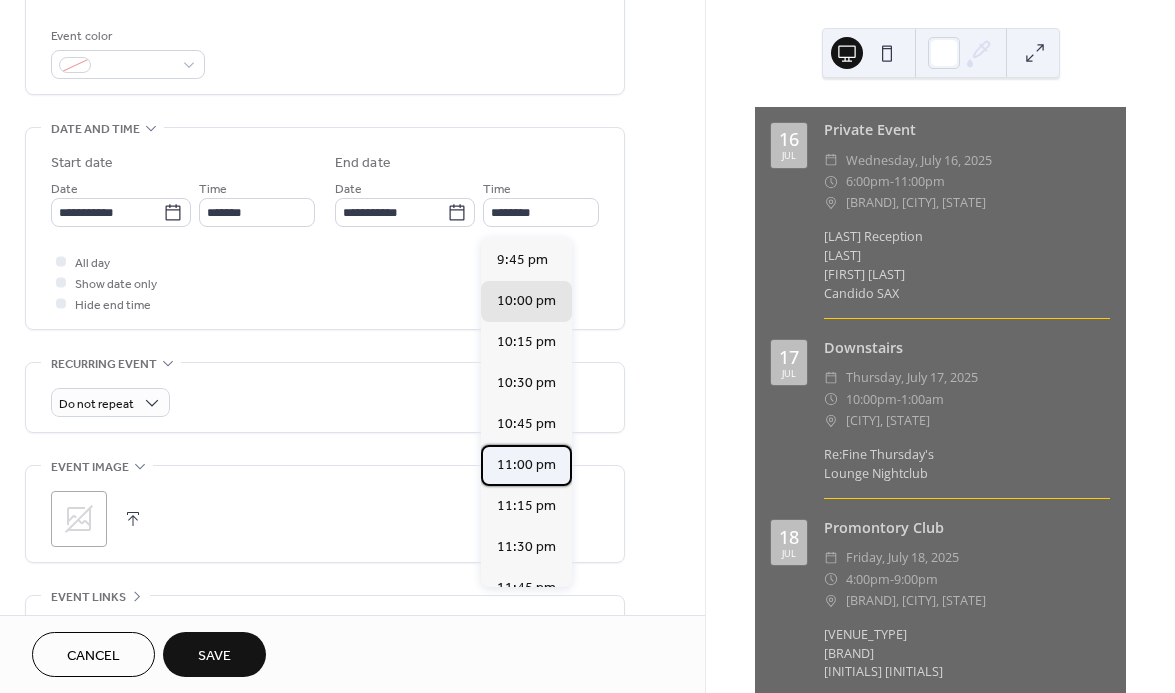click on "11:00 pm" at bounding box center [526, 465] 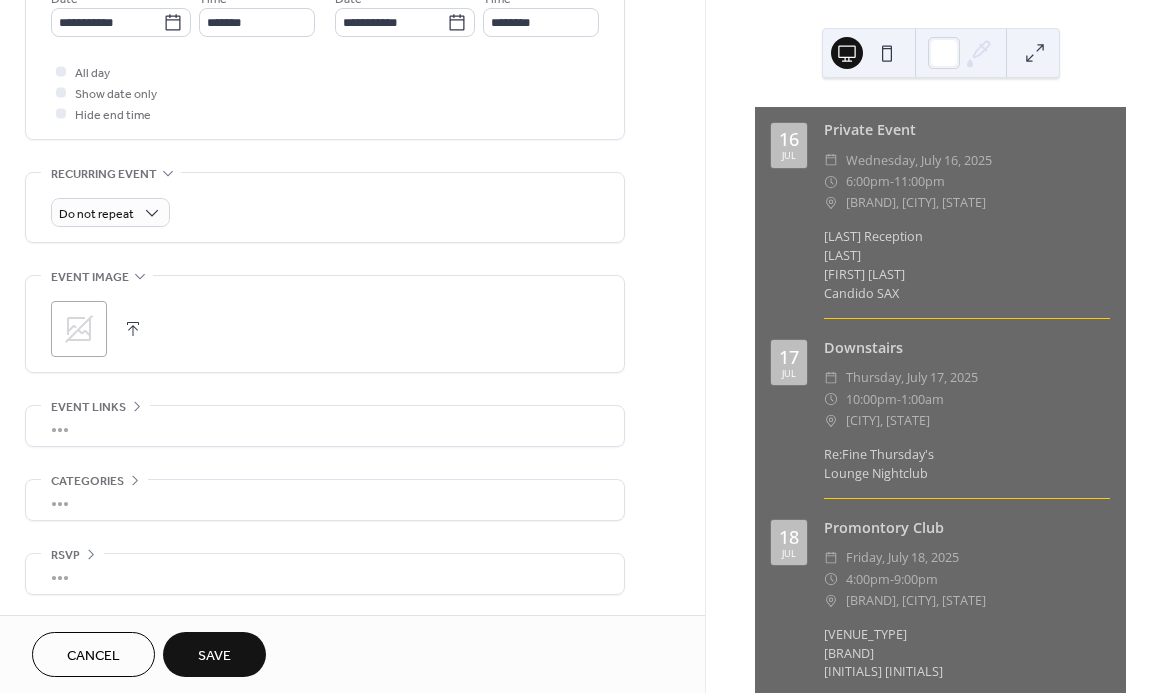 scroll, scrollTop: 720, scrollLeft: 0, axis: vertical 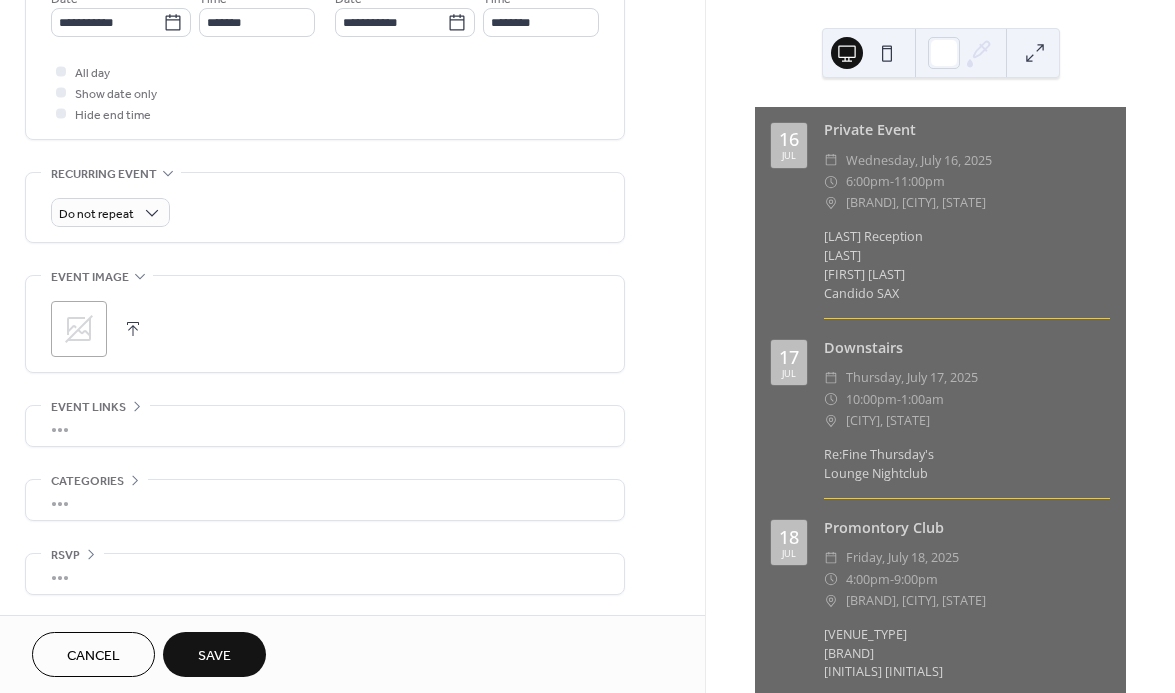 click on "Save" at bounding box center (214, 654) 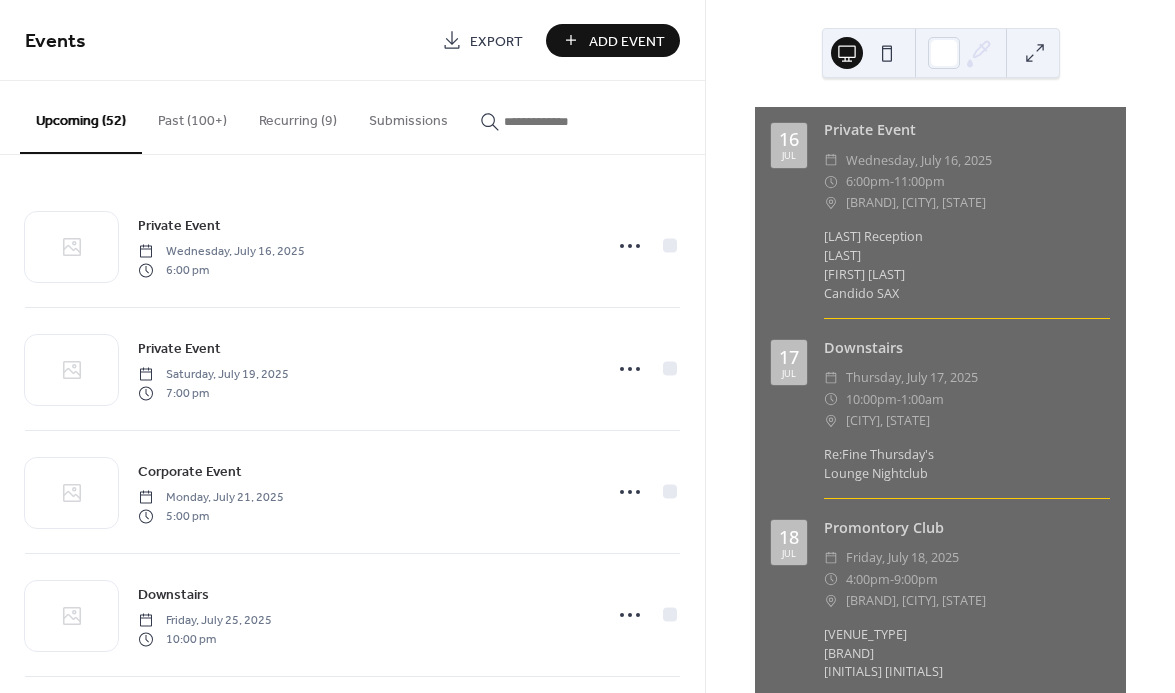 scroll, scrollTop: 0, scrollLeft: 0, axis: both 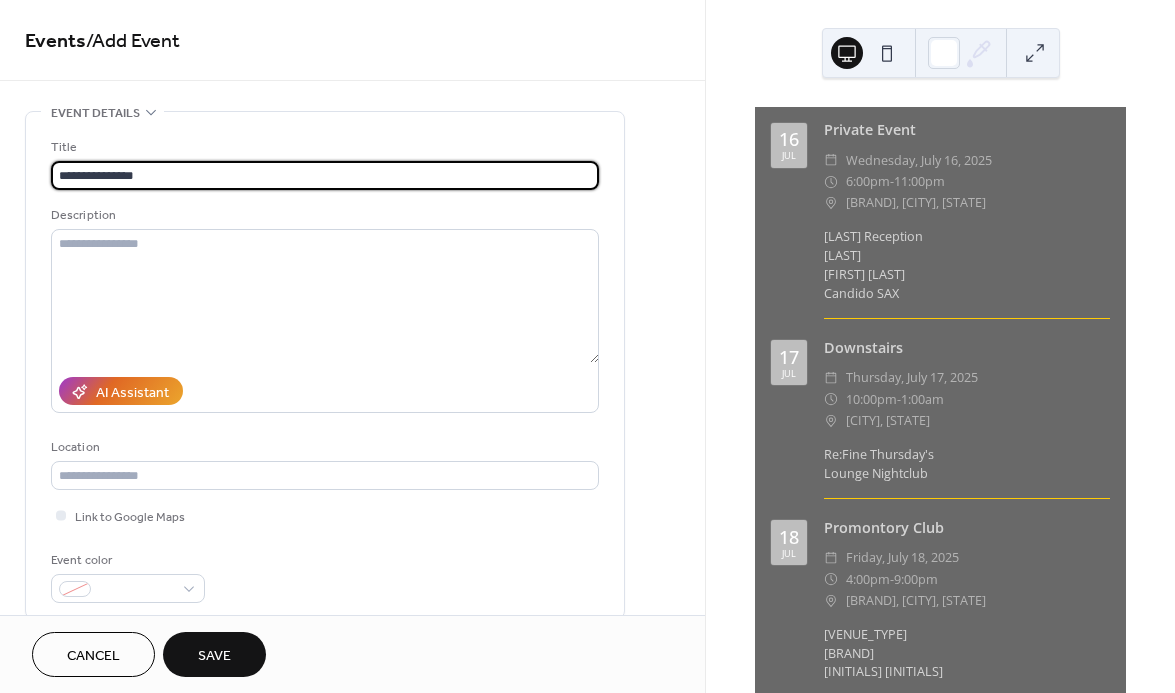 type on "**********" 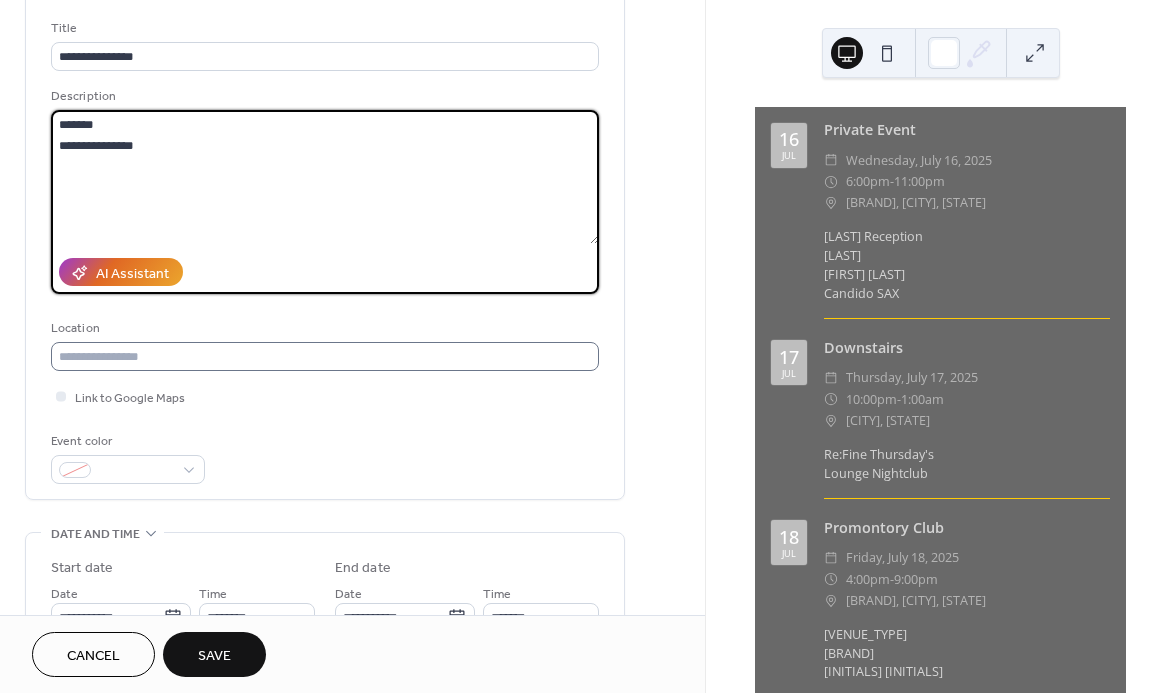 scroll, scrollTop: 124, scrollLeft: 0, axis: vertical 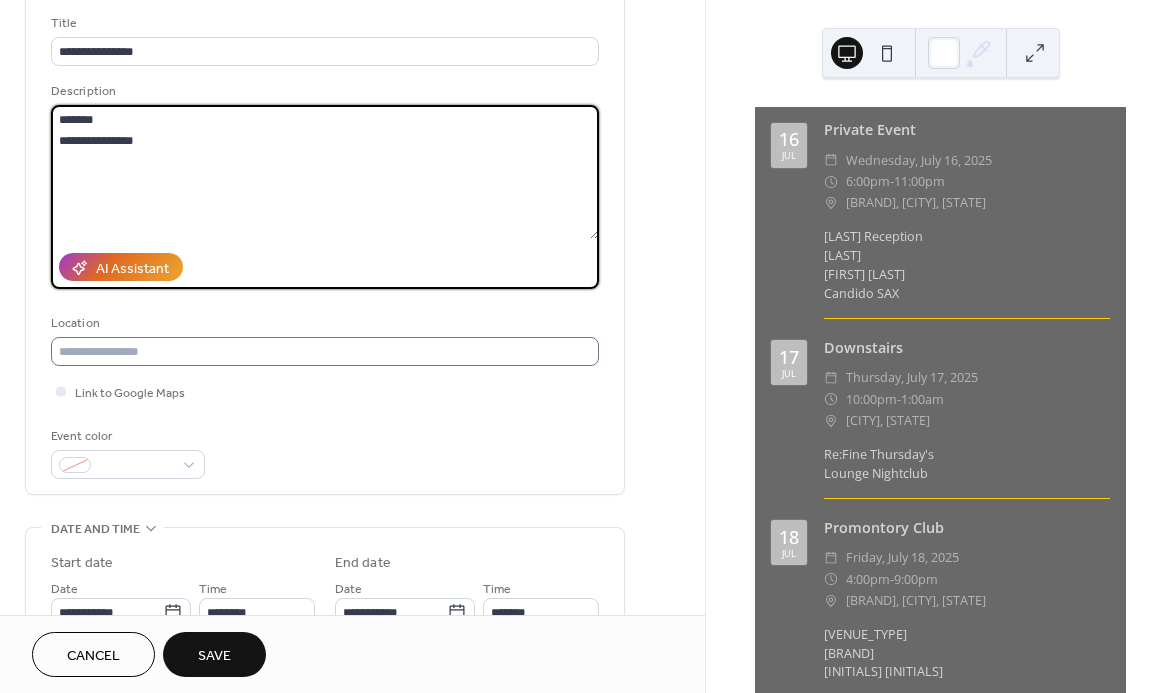 type on "**********" 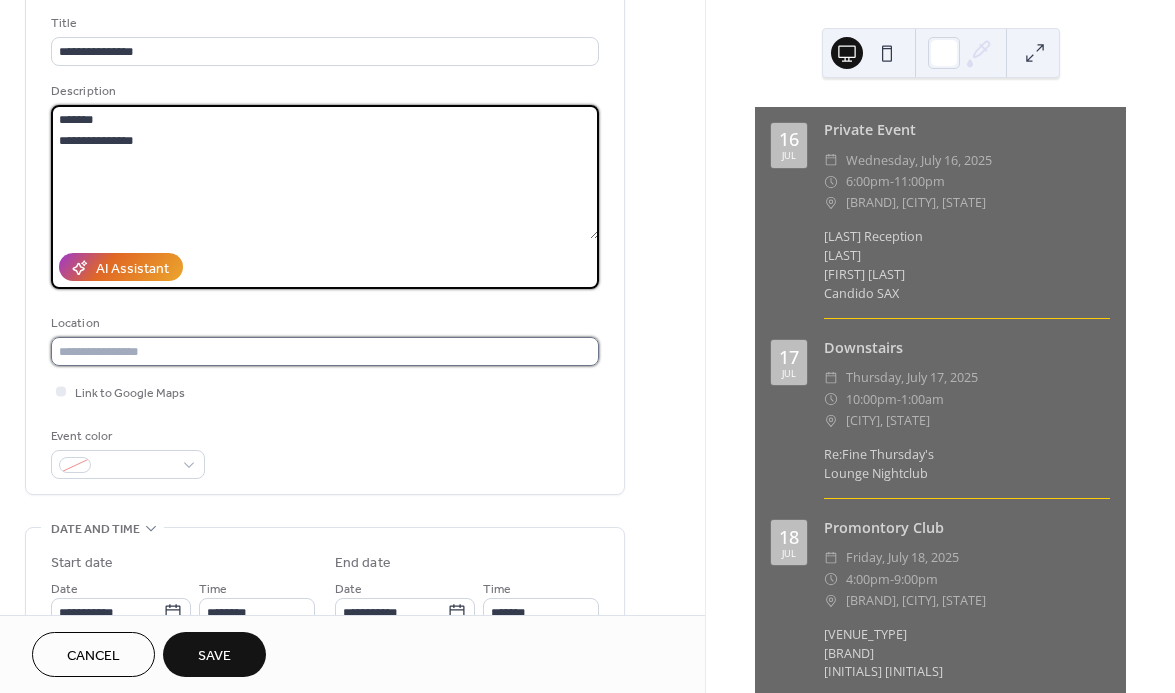 click at bounding box center [325, 351] 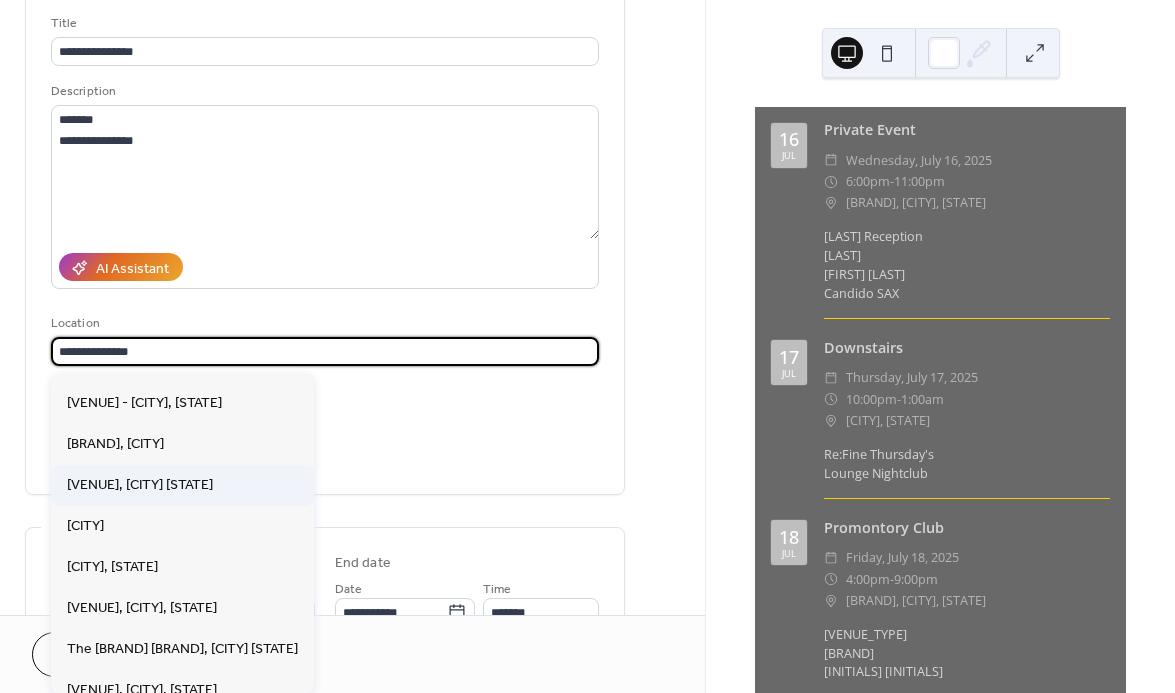 scroll, scrollTop: 329, scrollLeft: 0, axis: vertical 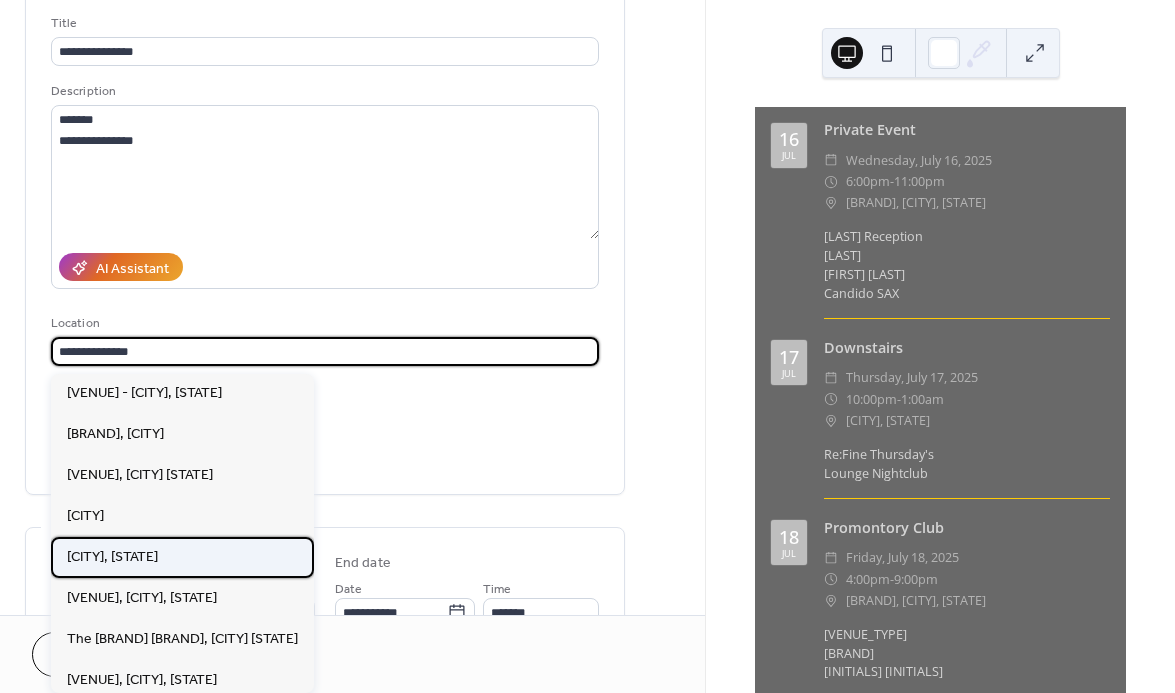 click on "[CITY], [STATE]" at bounding box center (112, 557) 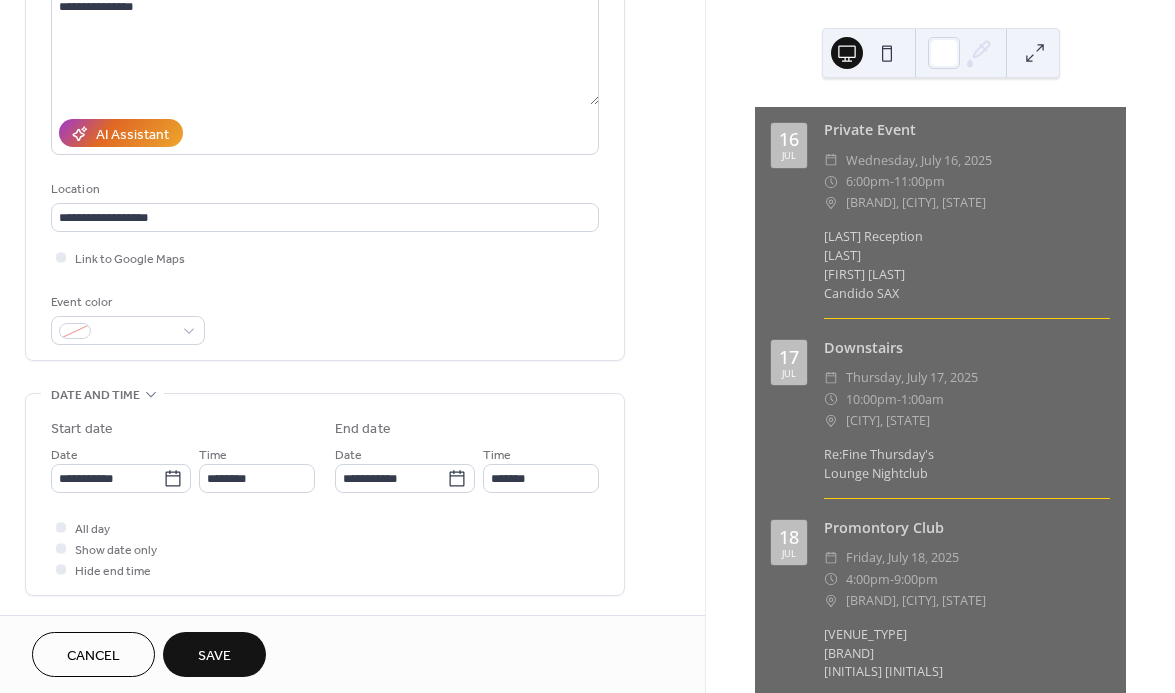 scroll, scrollTop: 415, scrollLeft: 0, axis: vertical 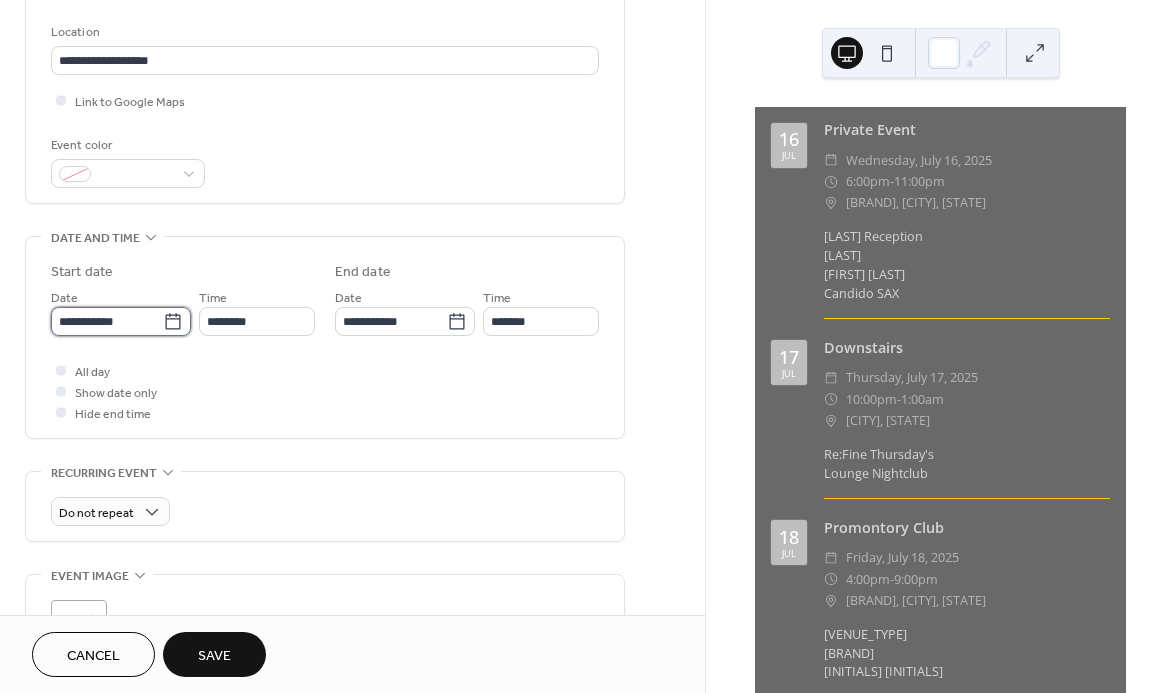 click on "**********" at bounding box center [107, 321] 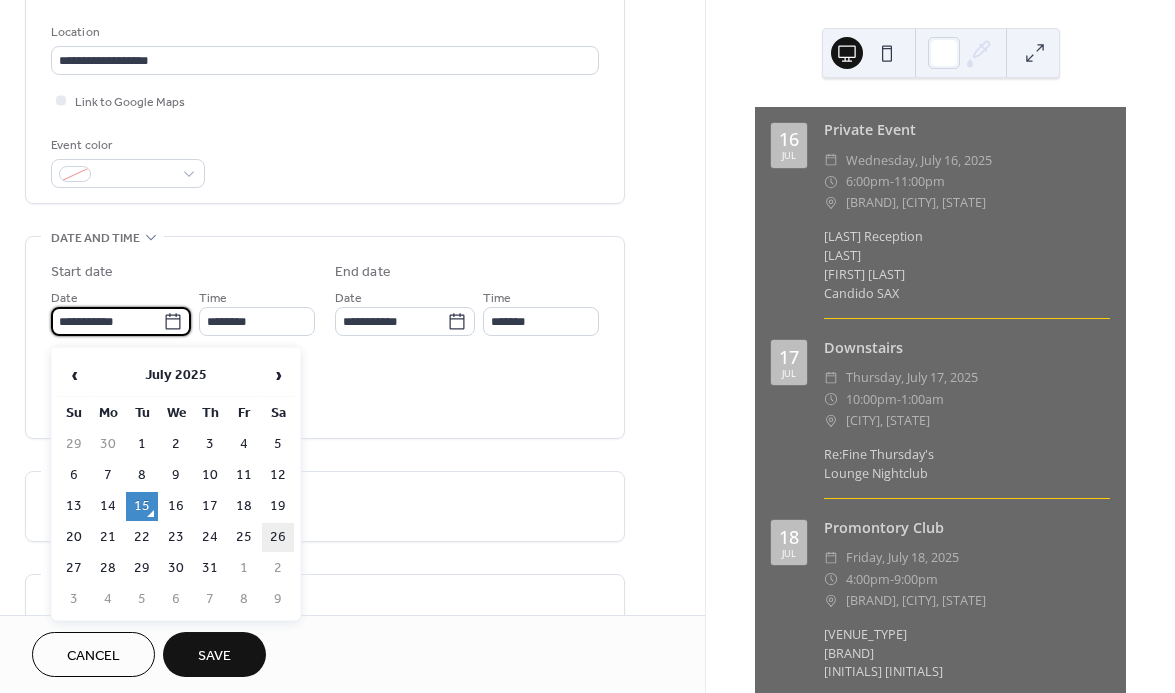 click on "26" at bounding box center [278, 537] 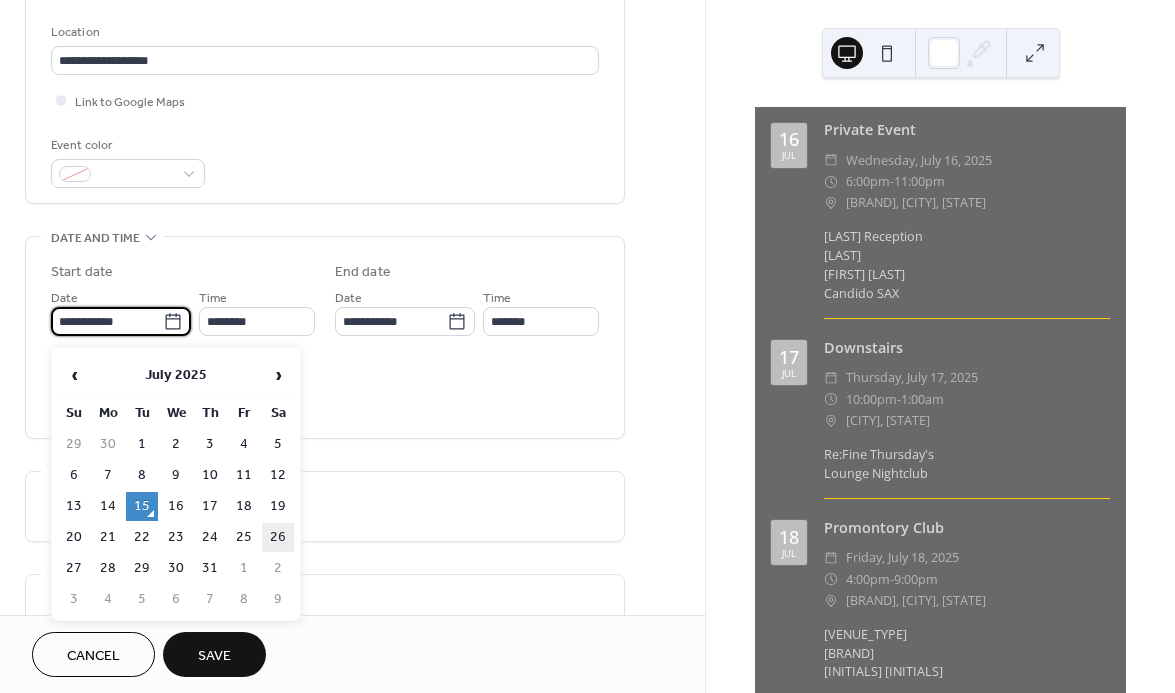 type on "**********" 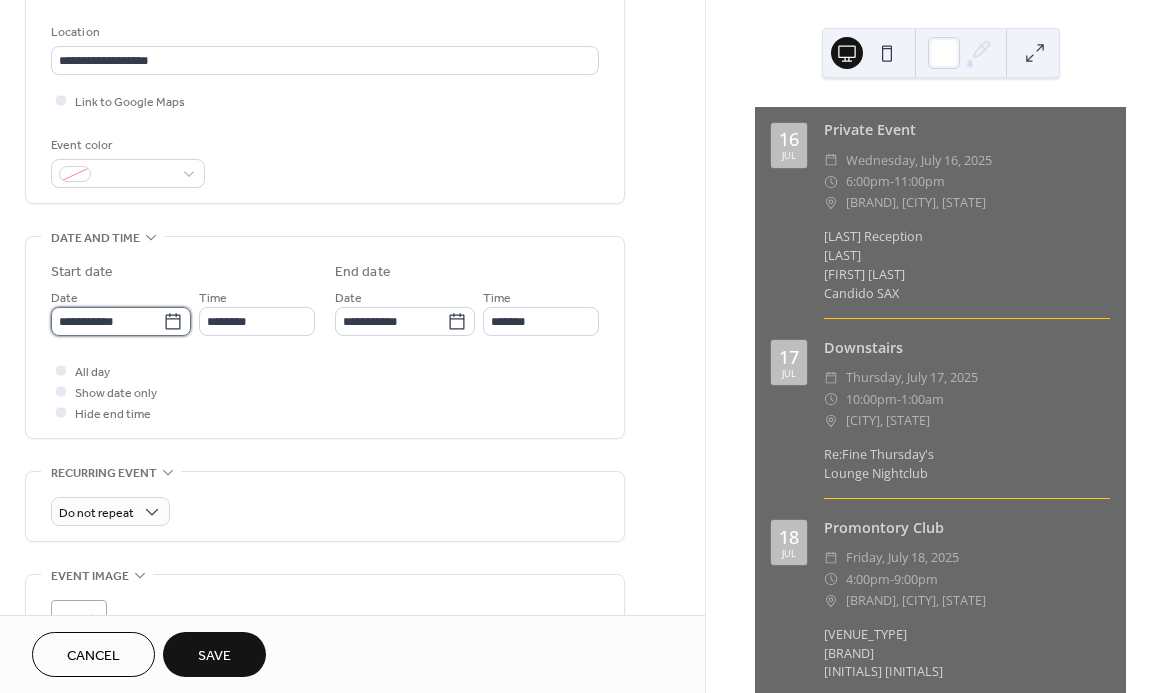 click on "**********" at bounding box center [107, 321] 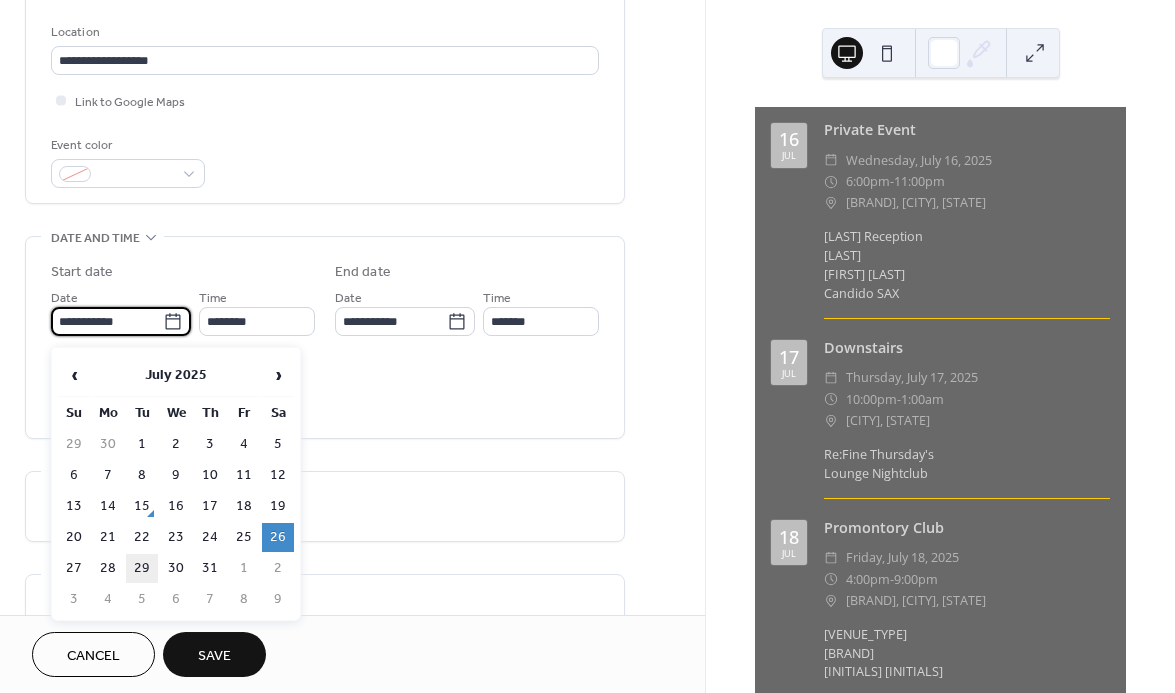 click on "29" at bounding box center [142, 568] 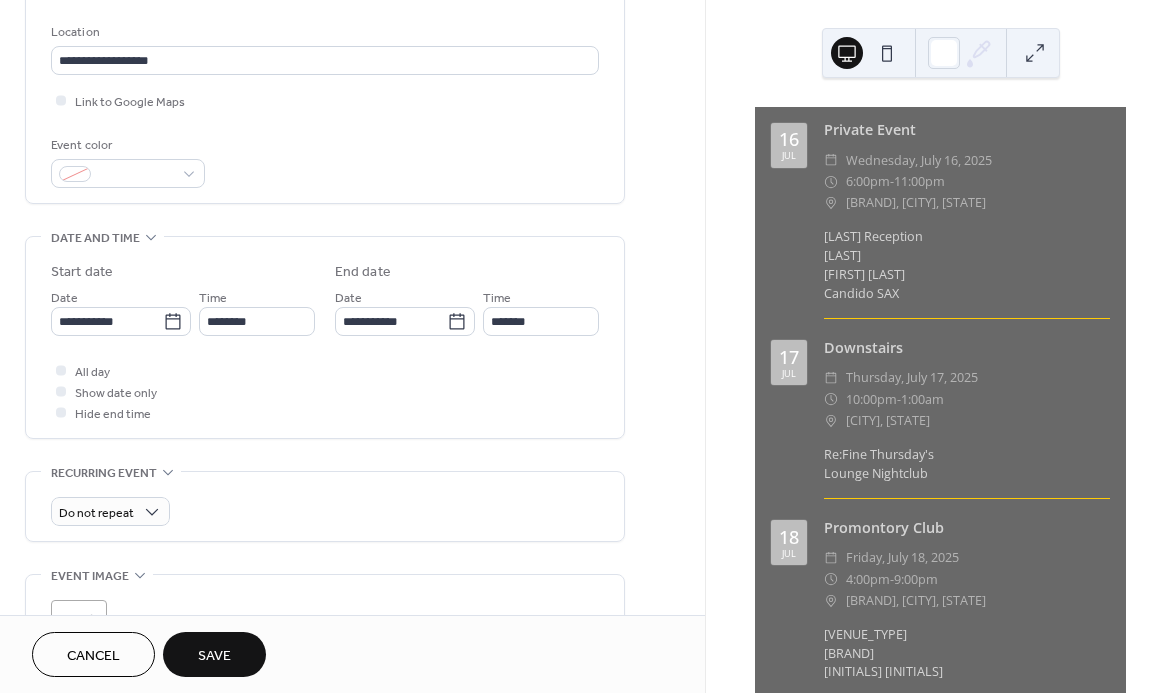 type on "**********" 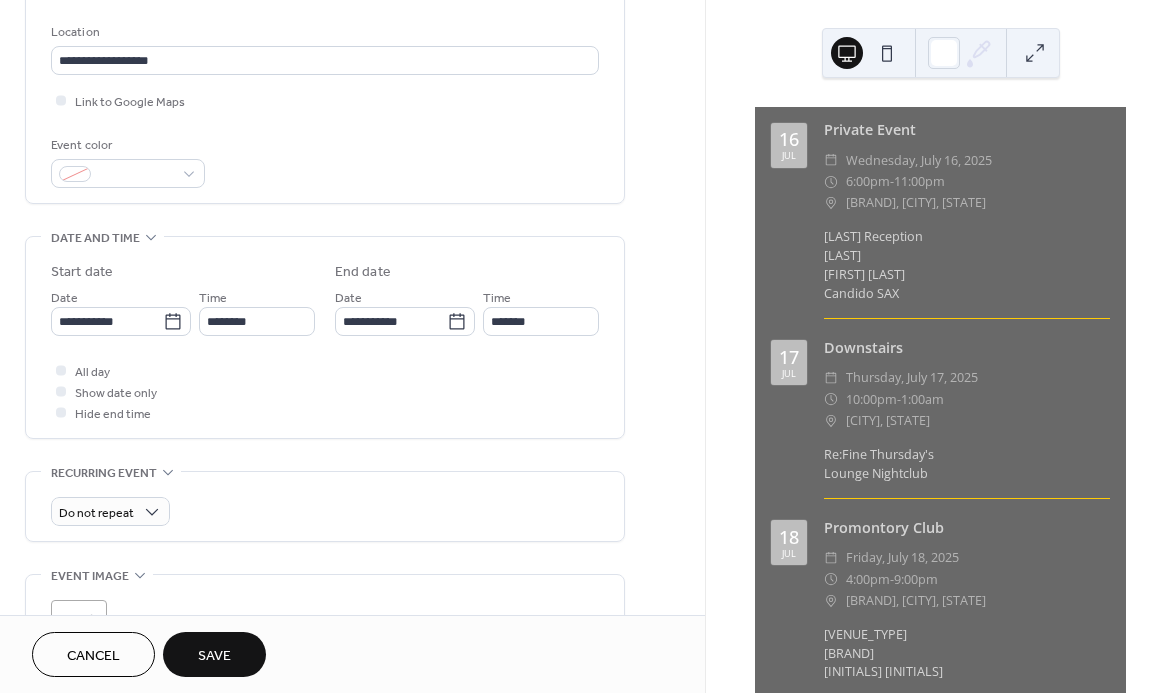 type on "**********" 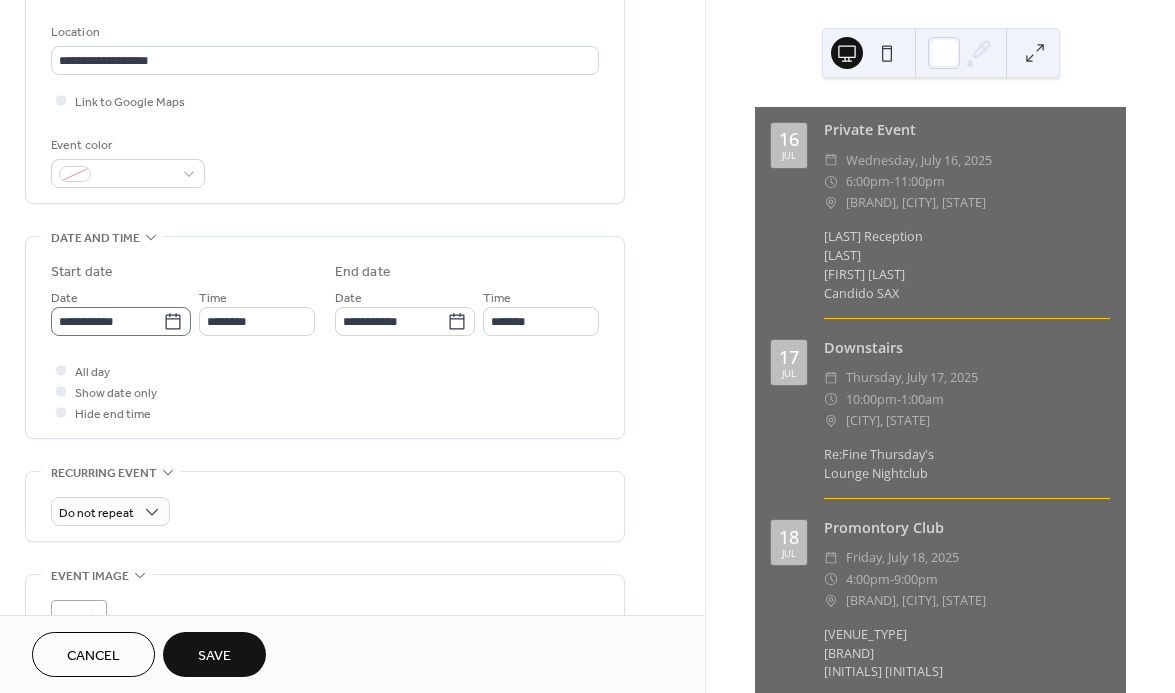 click 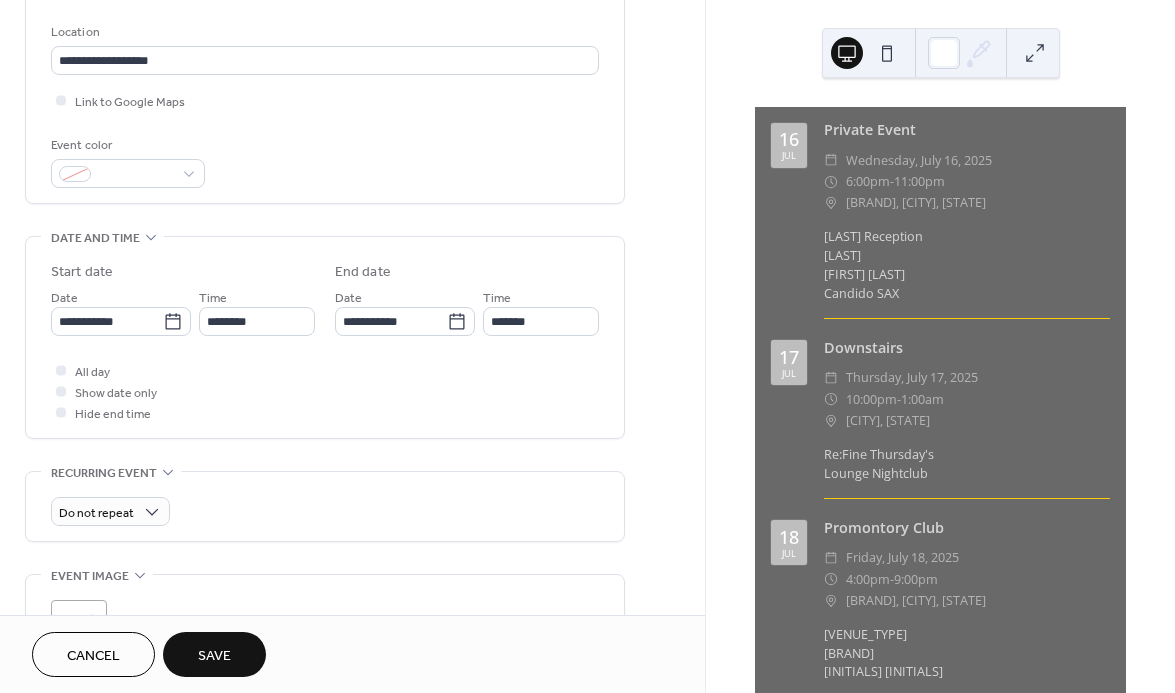click on "All day Show date only Hide end time" at bounding box center (325, 391) 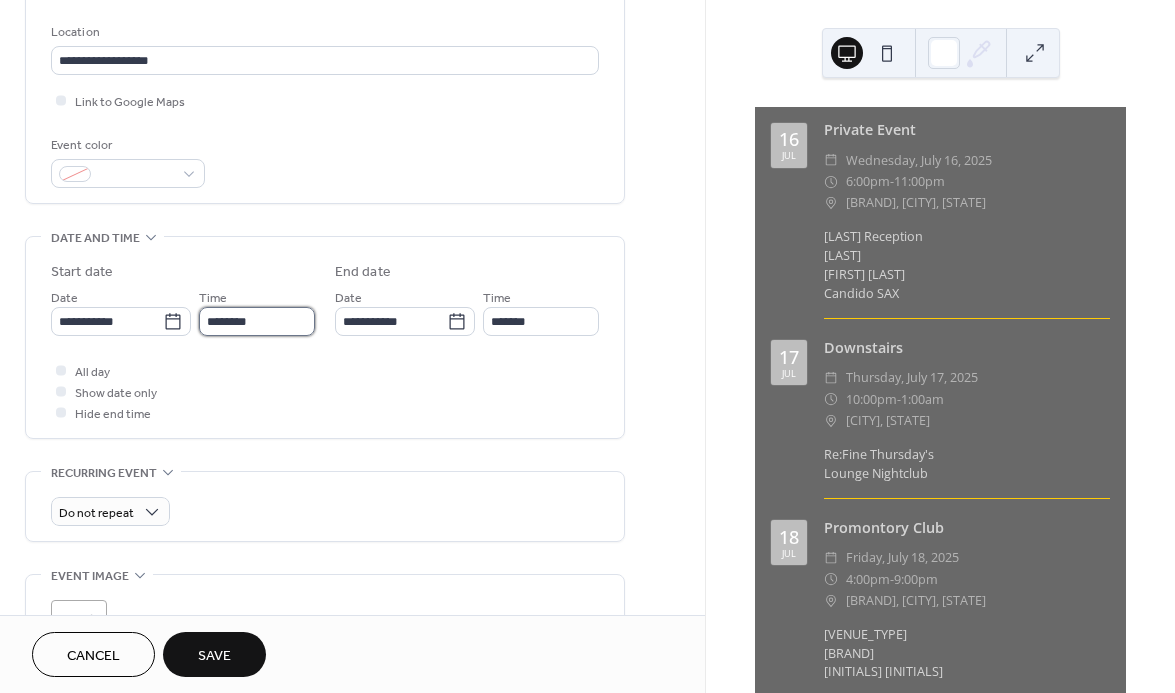 click on "********" at bounding box center (257, 321) 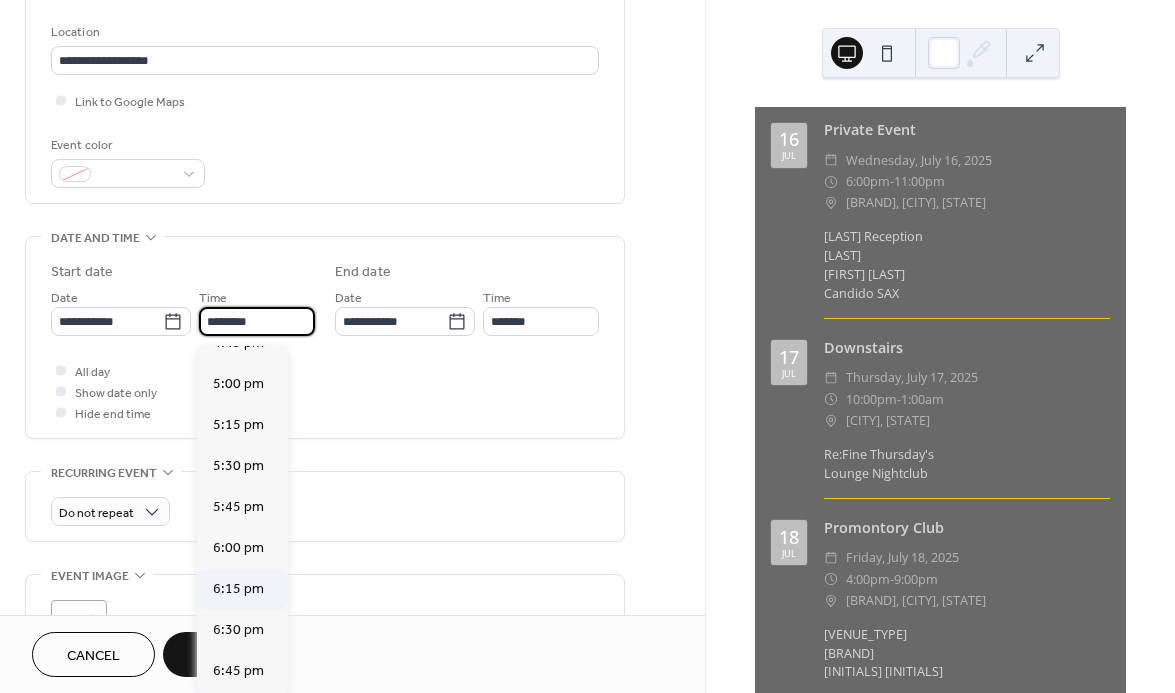 scroll, scrollTop: 2771, scrollLeft: 0, axis: vertical 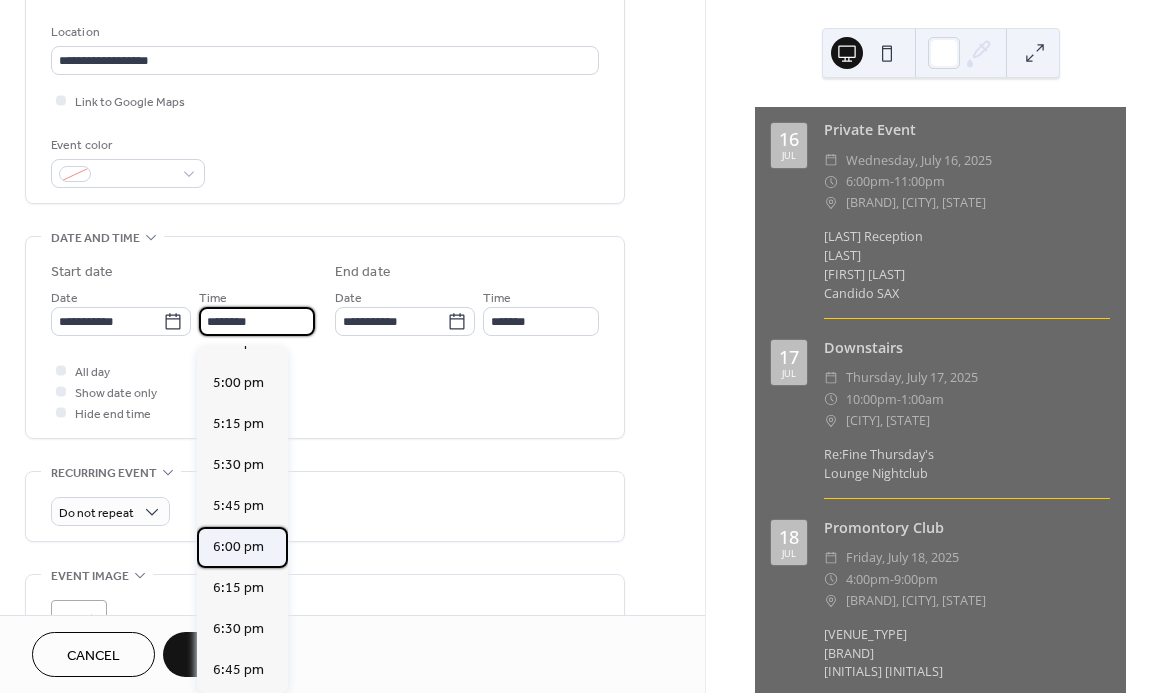 click on "6:00 pm" at bounding box center [238, 547] 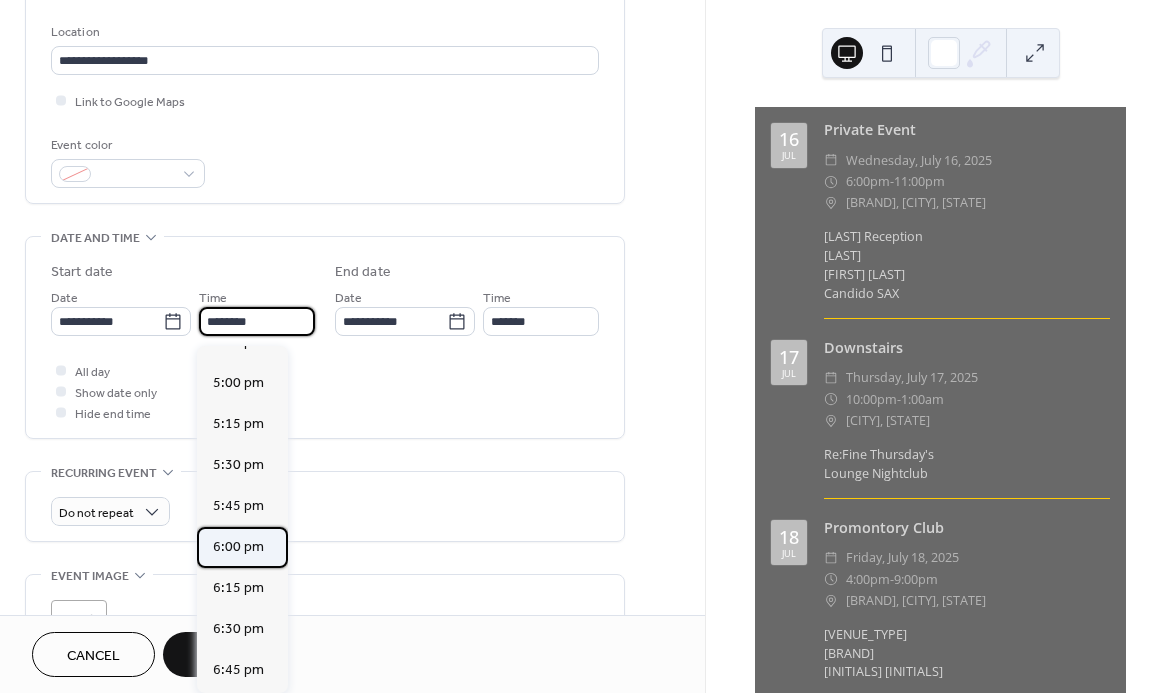type on "*******" 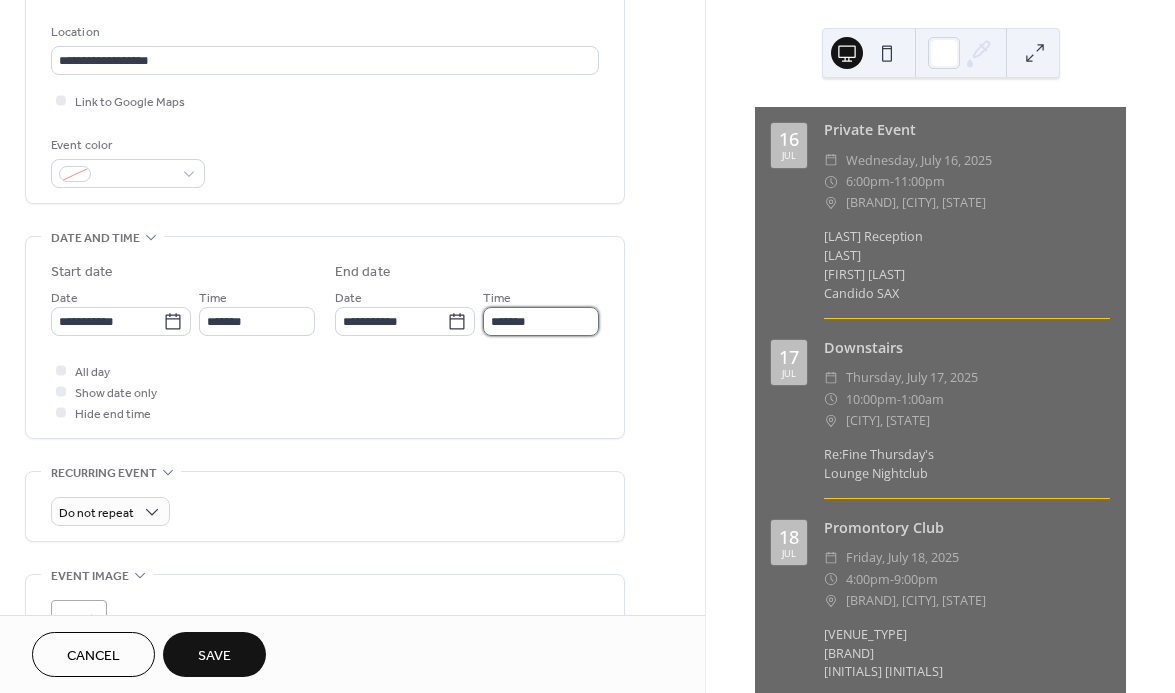 click on "*******" at bounding box center (541, 321) 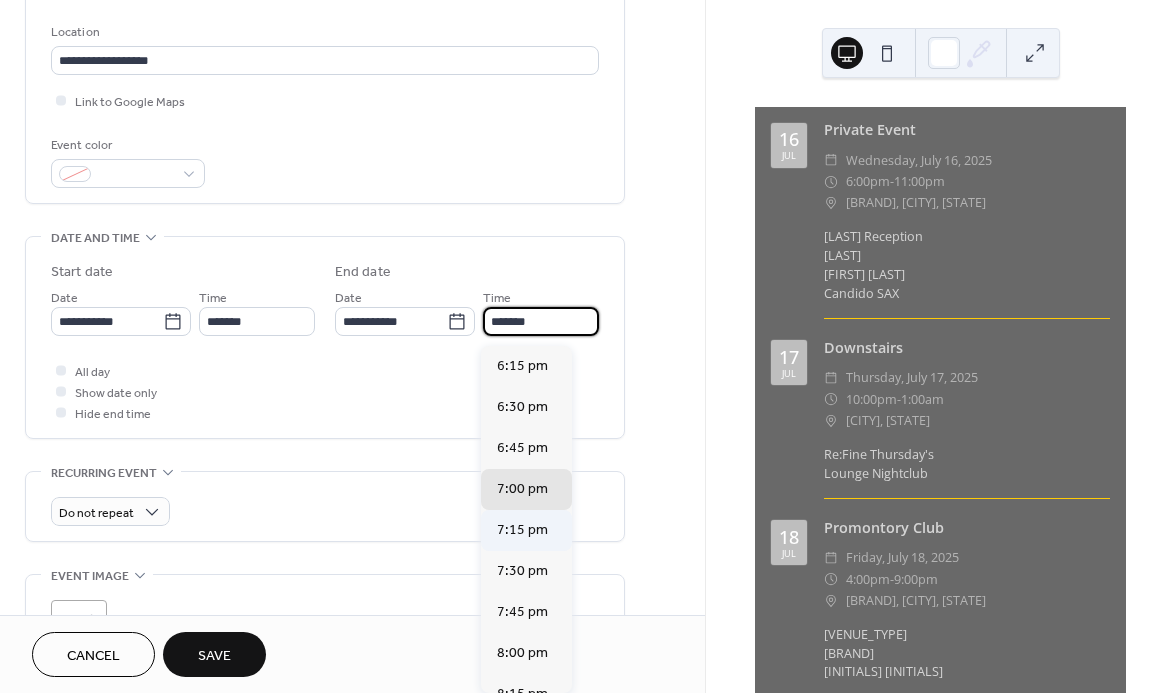 scroll, scrollTop: 233, scrollLeft: 0, axis: vertical 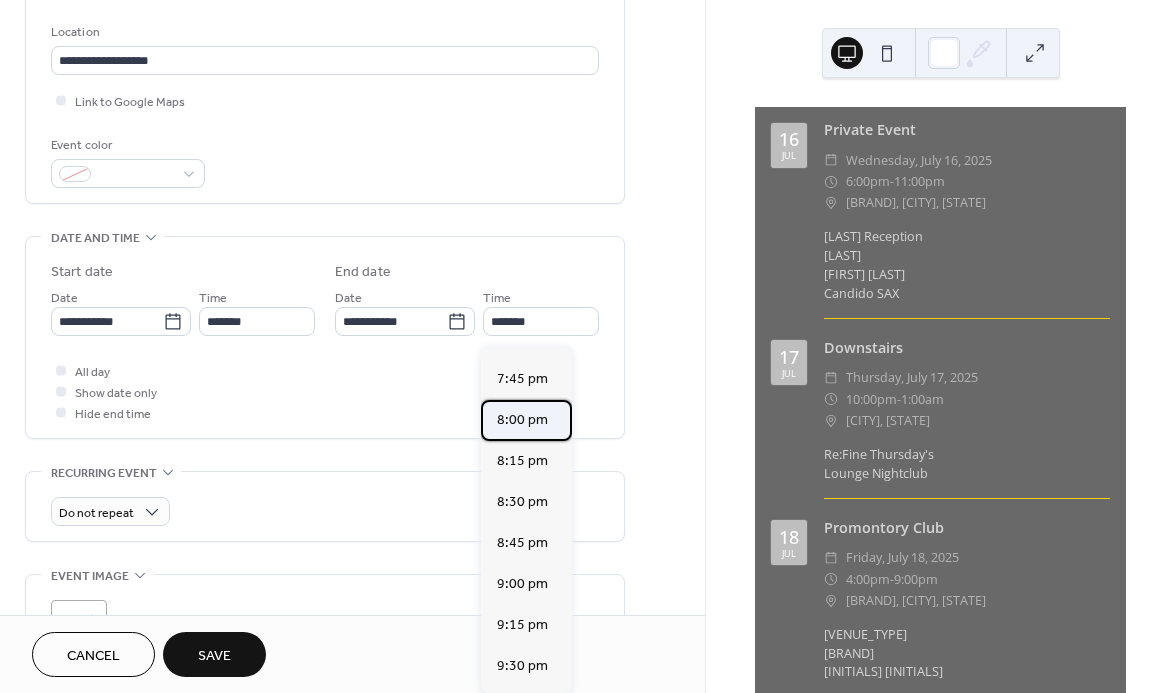 click on "8:00 pm" at bounding box center (526, 420) 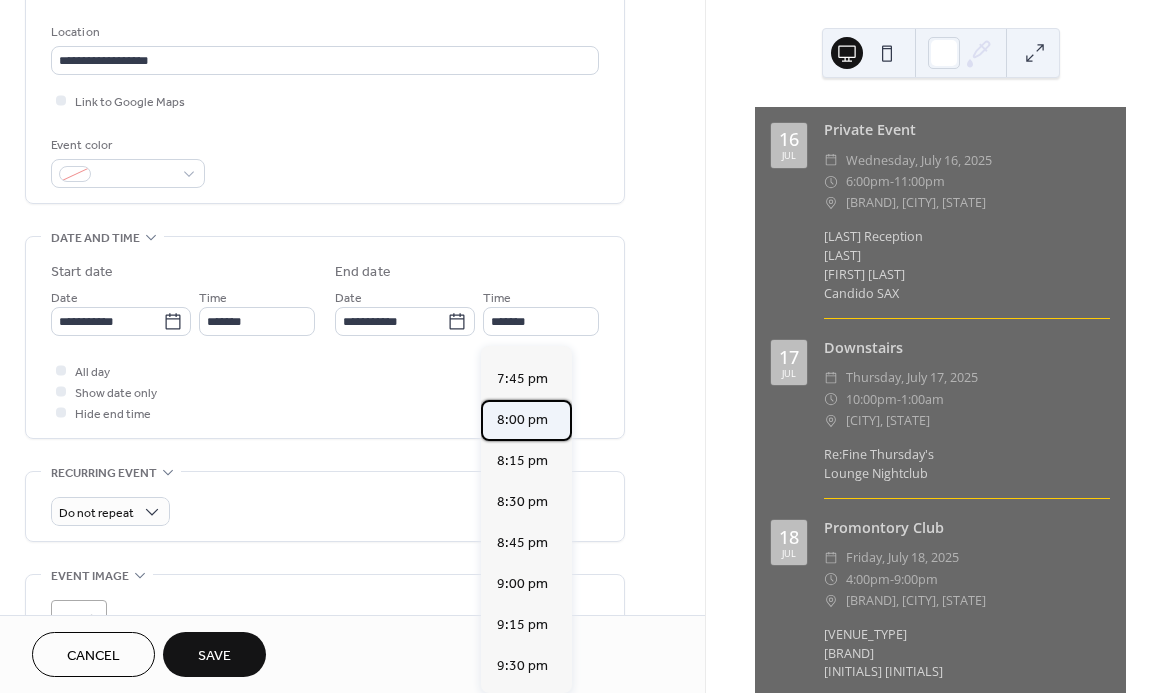 type on "*******" 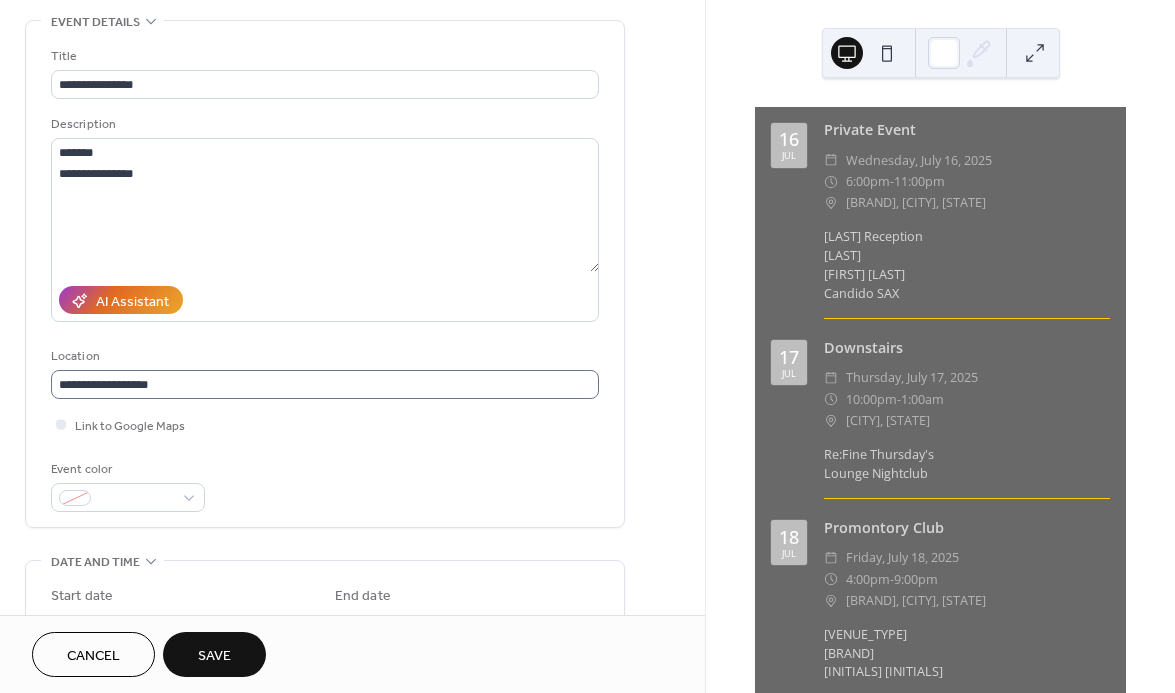 scroll, scrollTop: 127, scrollLeft: 0, axis: vertical 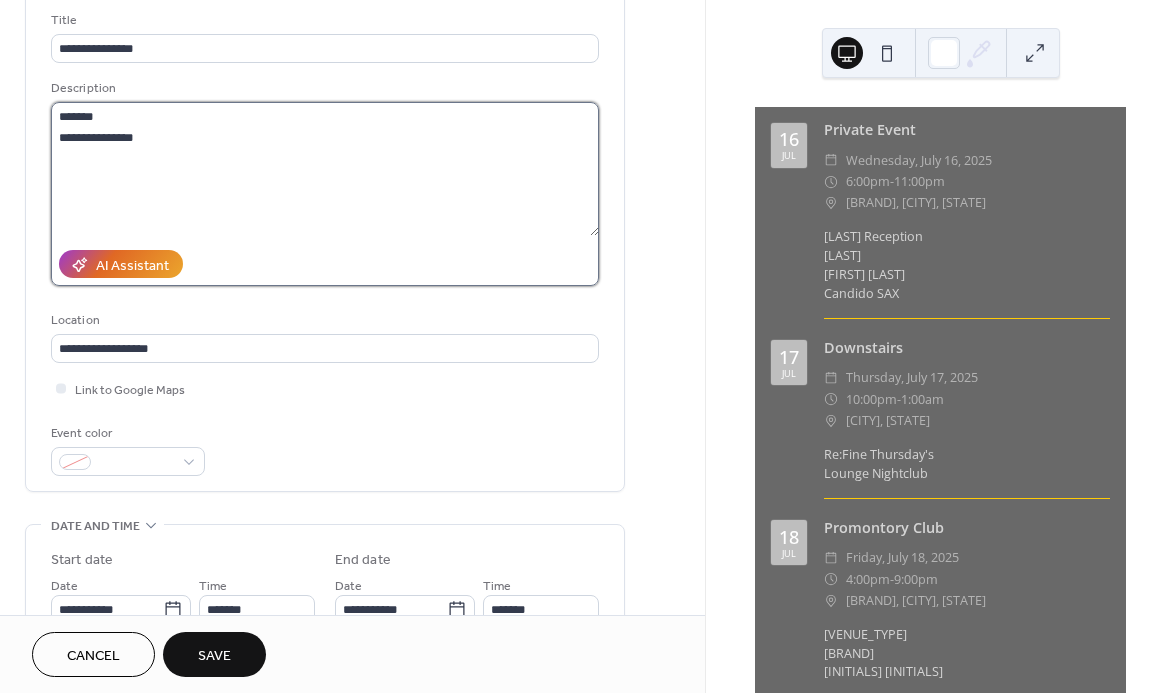 click on "**********" at bounding box center (325, 169) 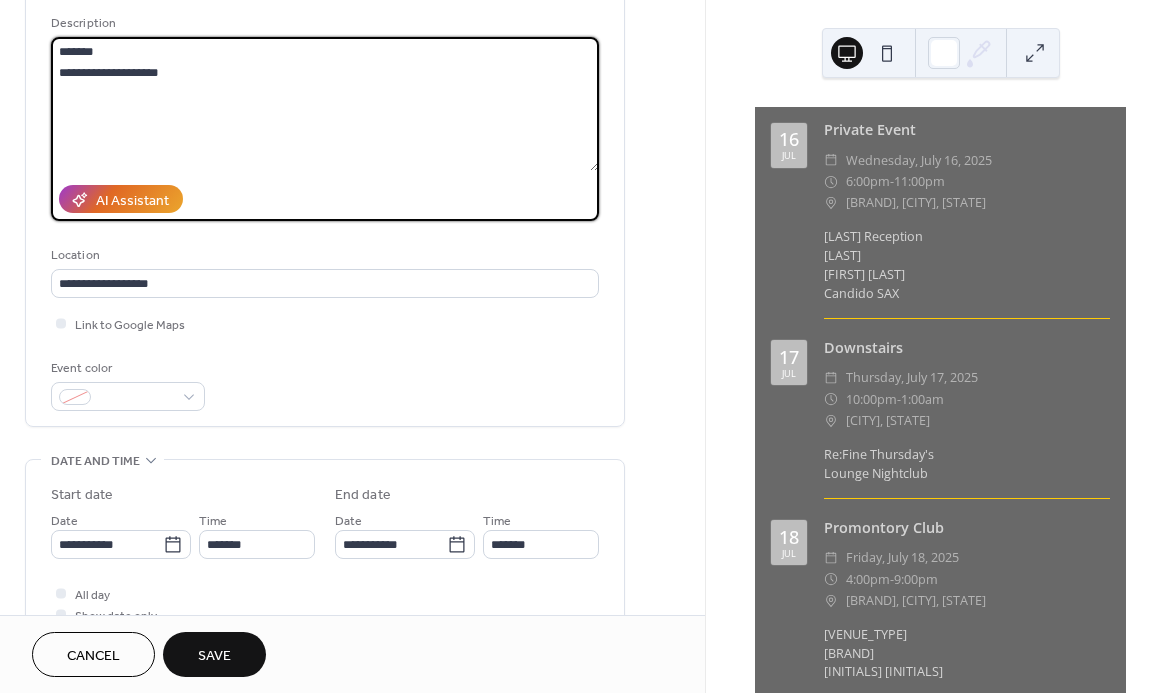scroll, scrollTop: 198, scrollLeft: 0, axis: vertical 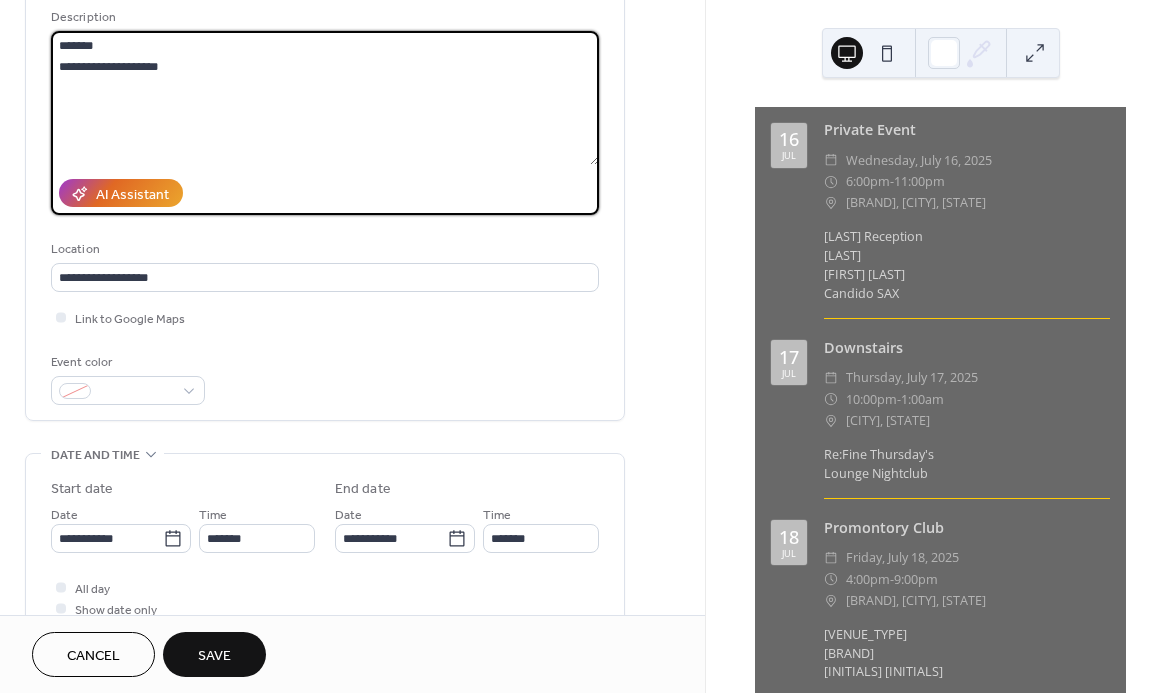 type on "**********" 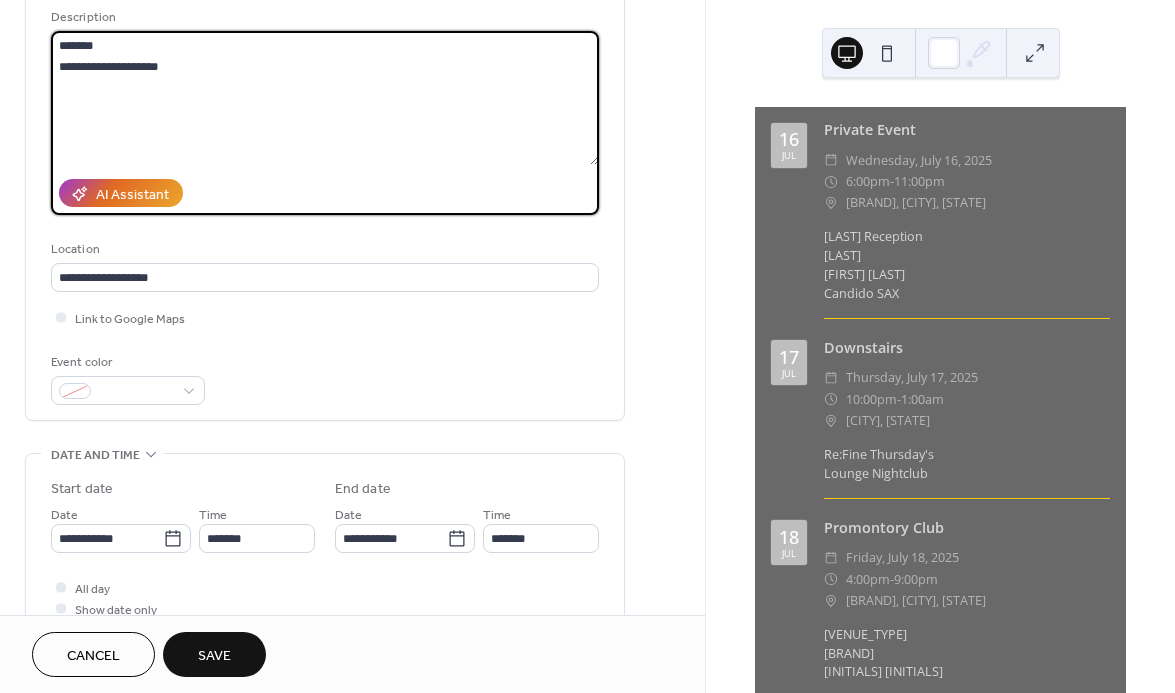 click on "Save" at bounding box center [214, 656] 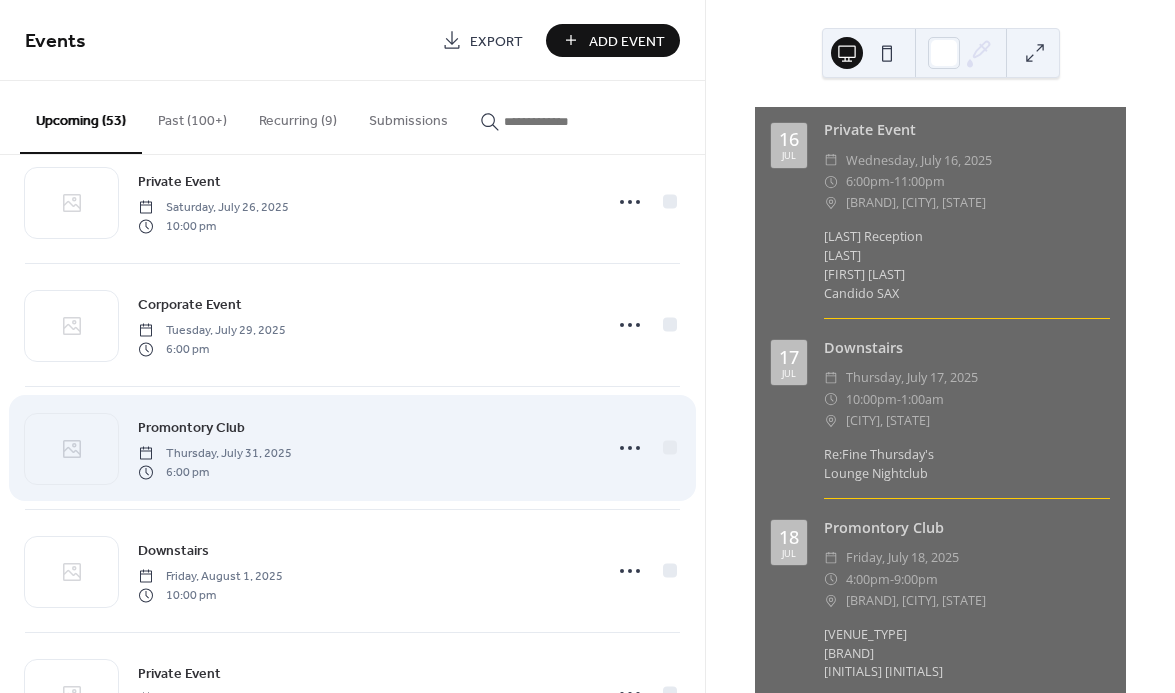 scroll, scrollTop: 719, scrollLeft: 0, axis: vertical 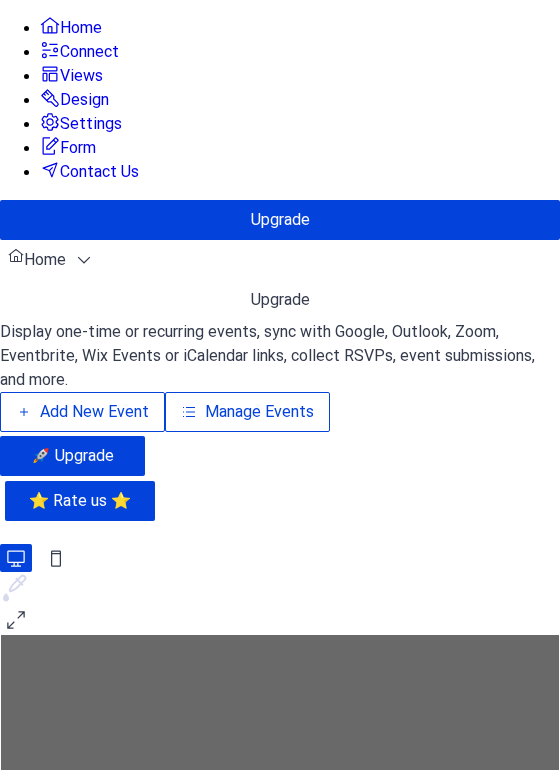 click on "Manage Events" at bounding box center [350, 351] 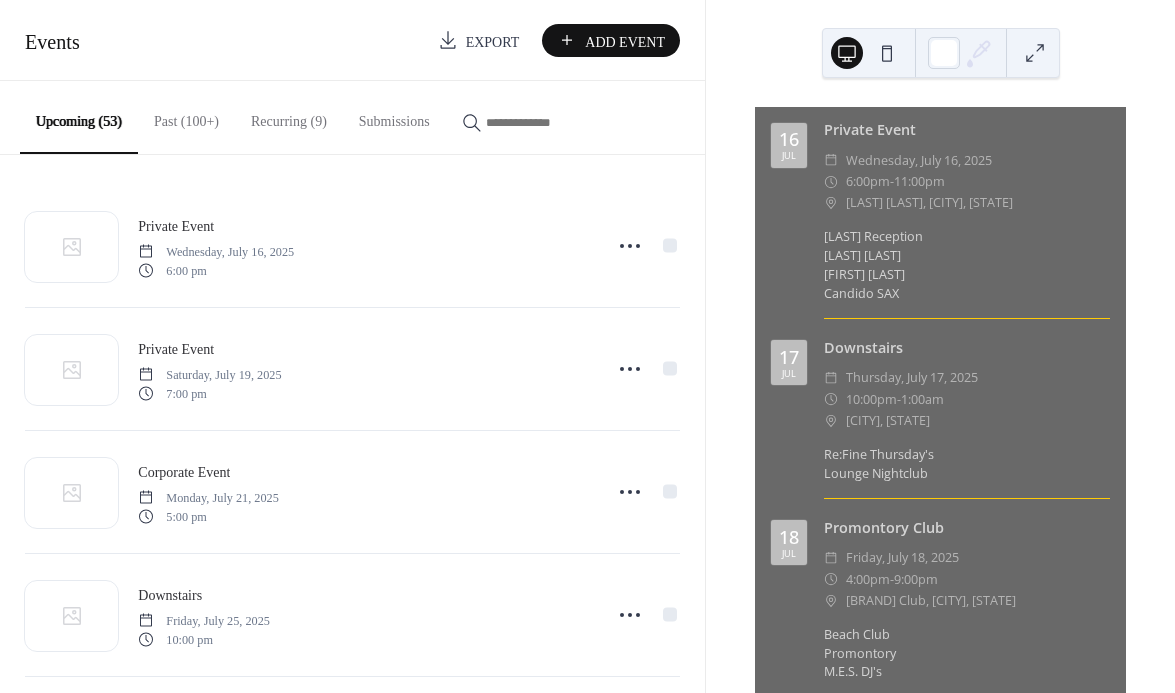scroll, scrollTop: 0, scrollLeft: 0, axis: both 